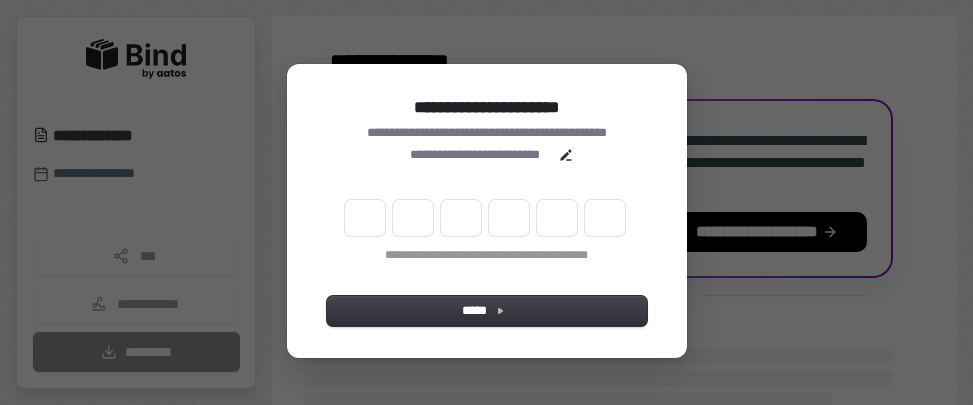 scroll, scrollTop: 0, scrollLeft: 0, axis: both 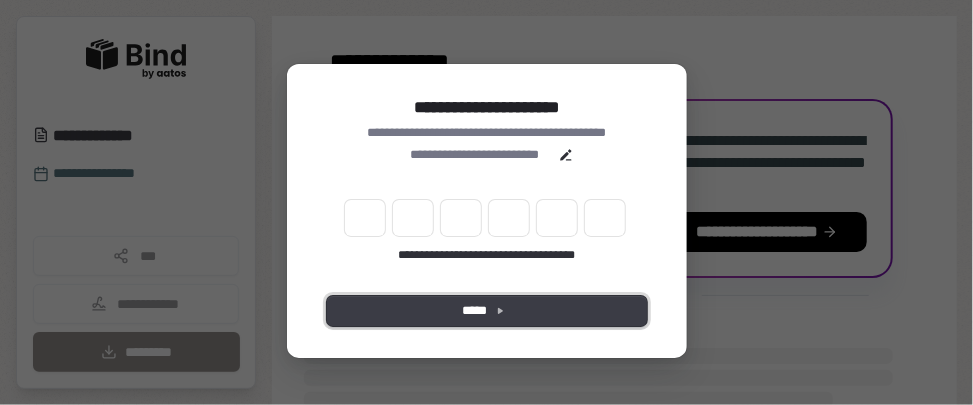 click on "*****" at bounding box center (487, 311) 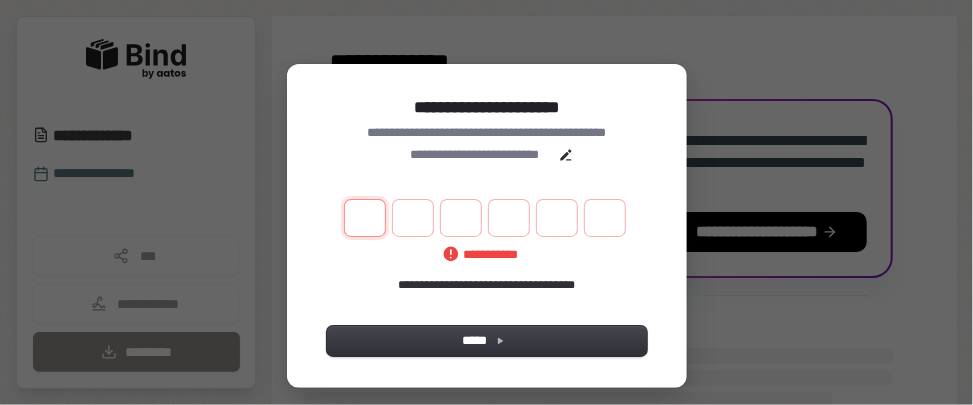 type on "*" 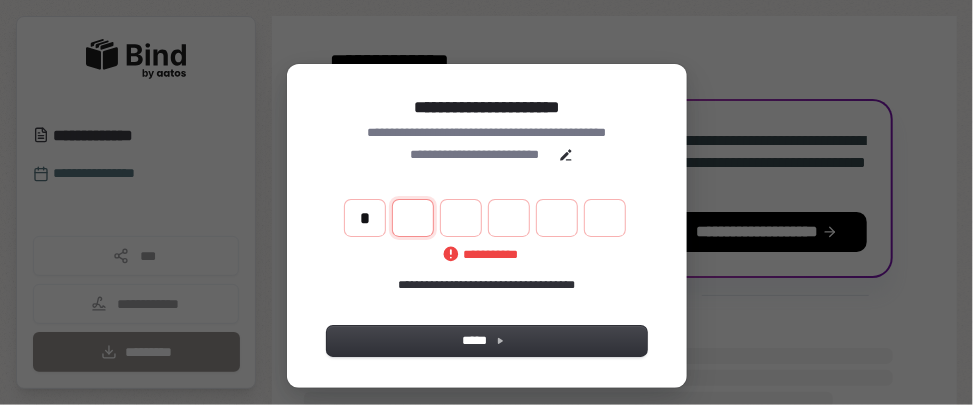 type on "*" 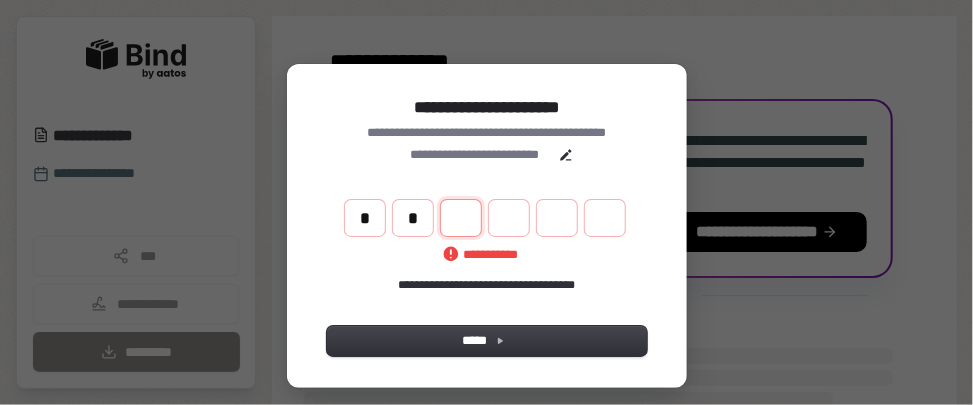 type on "**" 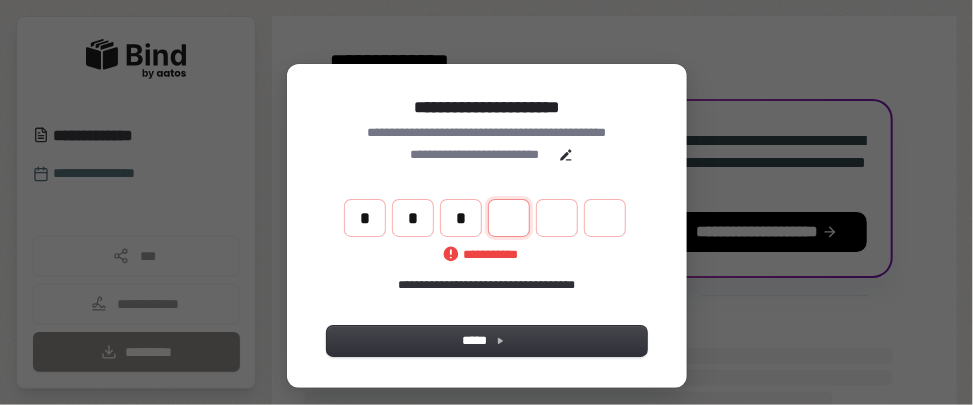 type on "***" 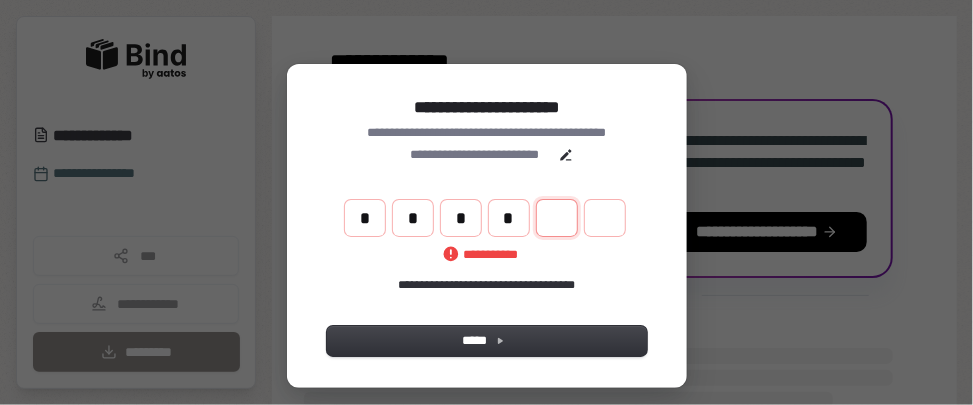 type on "****" 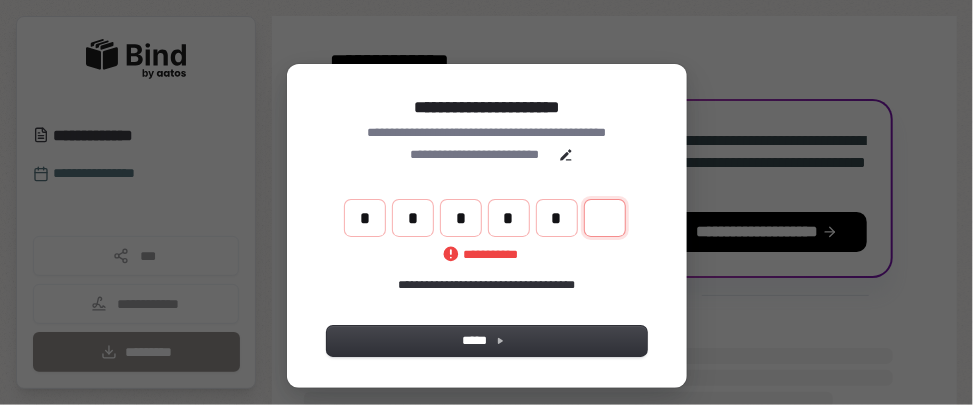 type on "******" 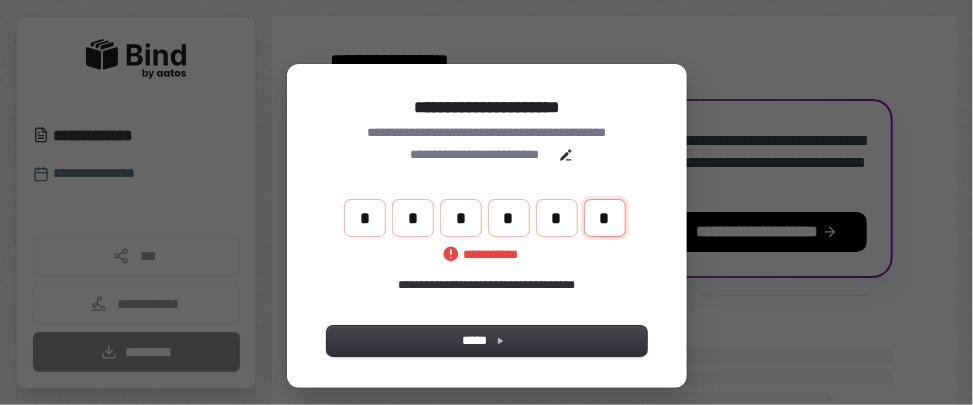 type on "*" 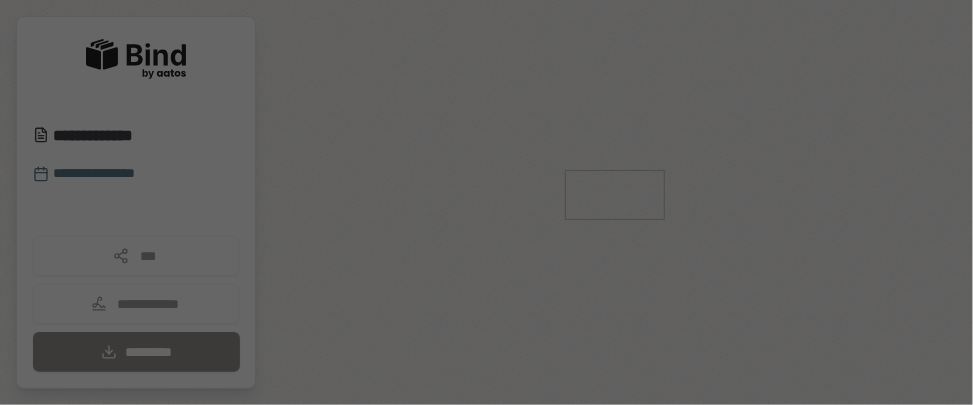 scroll, scrollTop: 0, scrollLeft: 0, axis: both 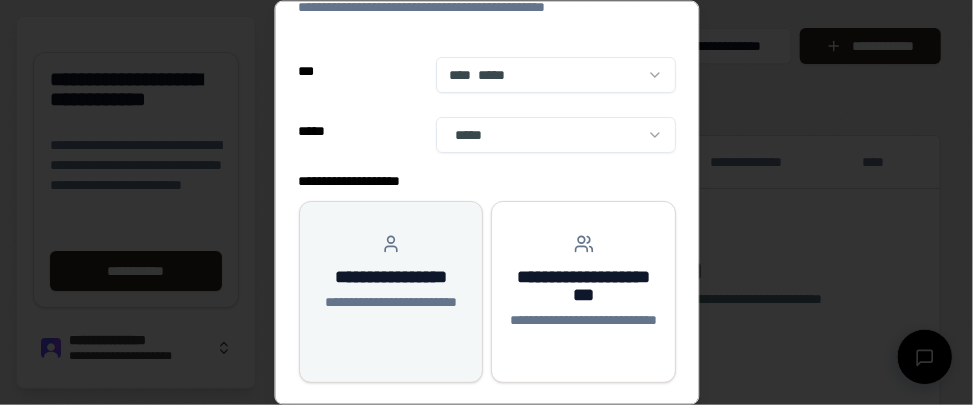 drag, startPoint x: 414, startPoint y: 271, endPoint x: 408, endPoint y: 260, distance: 12.529964 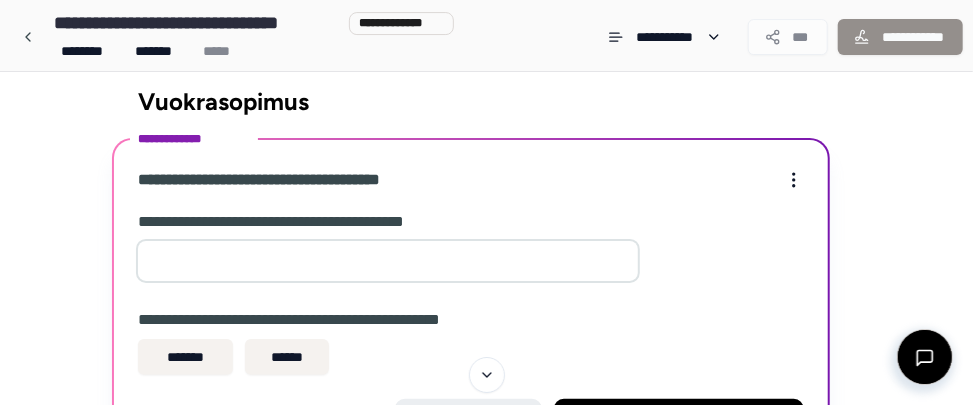 scroll, scrollTop: 0, scrollLeft: 0, axis: both 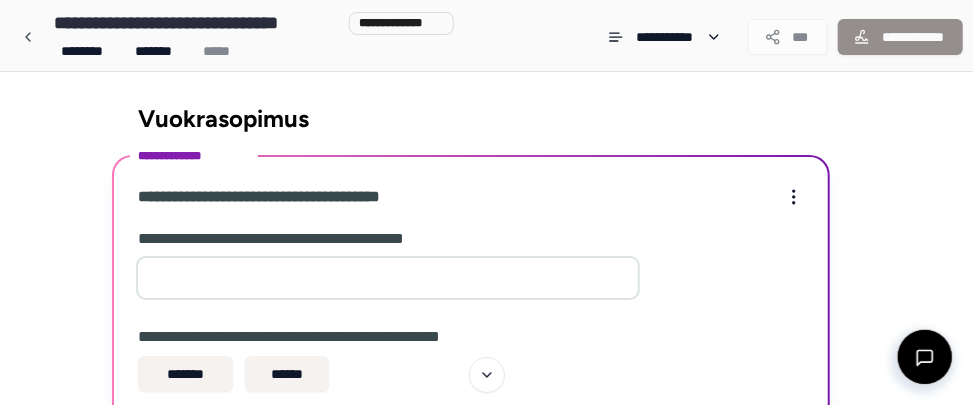 click on "*" at bounding box center (388, 278) 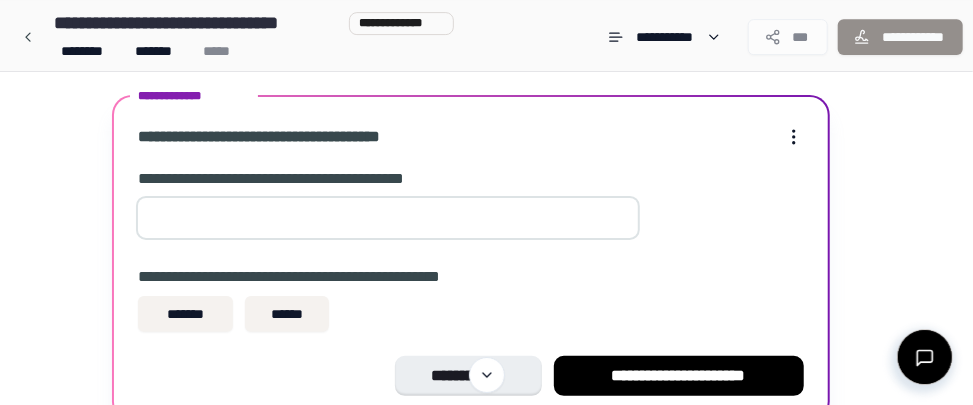 scroll, scrollTop: 105, scrollLeft: 0, axis: vertical 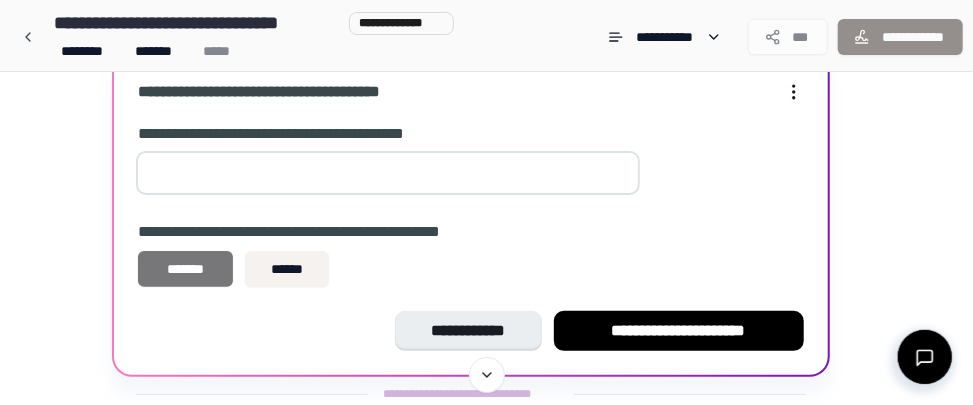 click on "*******" at bounding box center (186, 269) 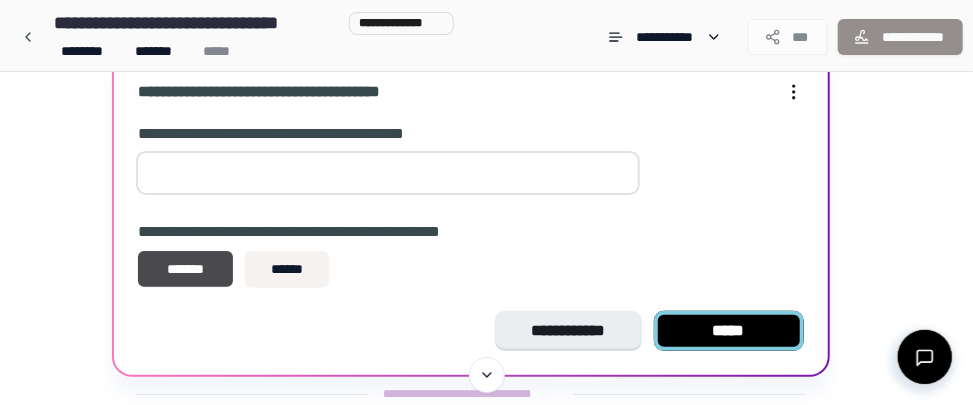 click on "*****" at bounding box center [729, 331] 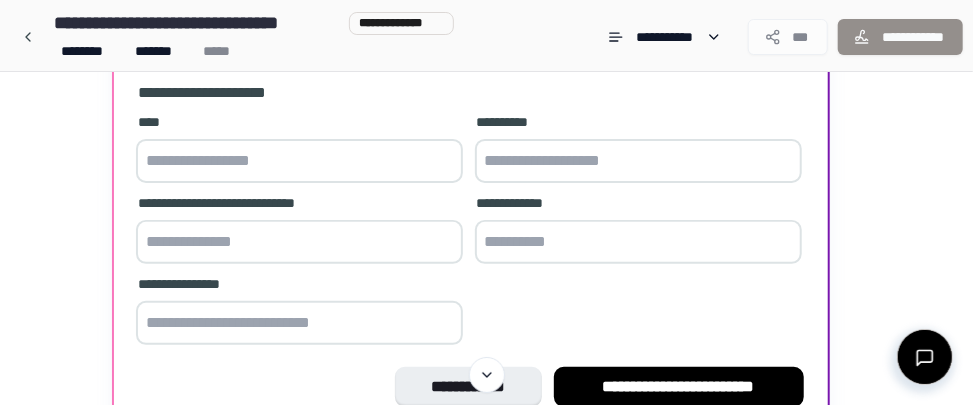 scroll, scrollTop: 39, scrollLeft: 0, axis: vertical 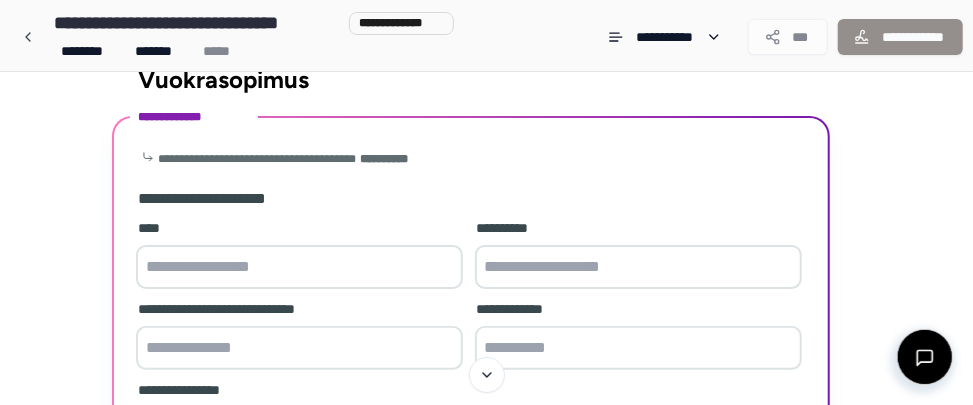 click at bounding box center [299, 267] 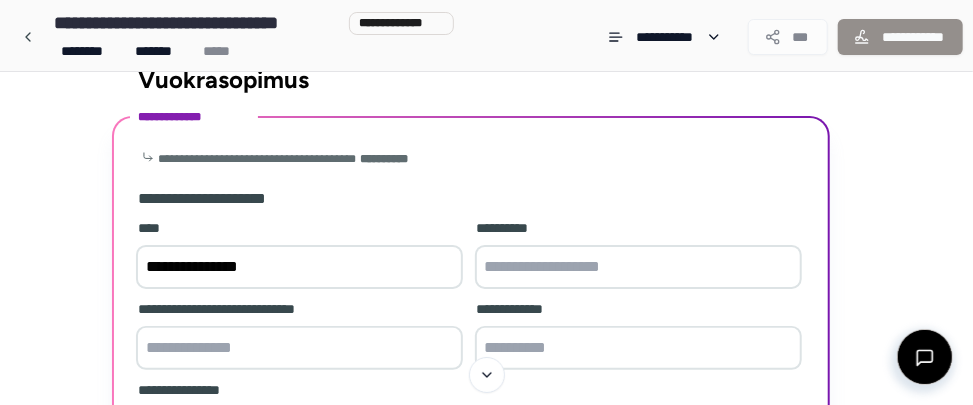 type on "**********" 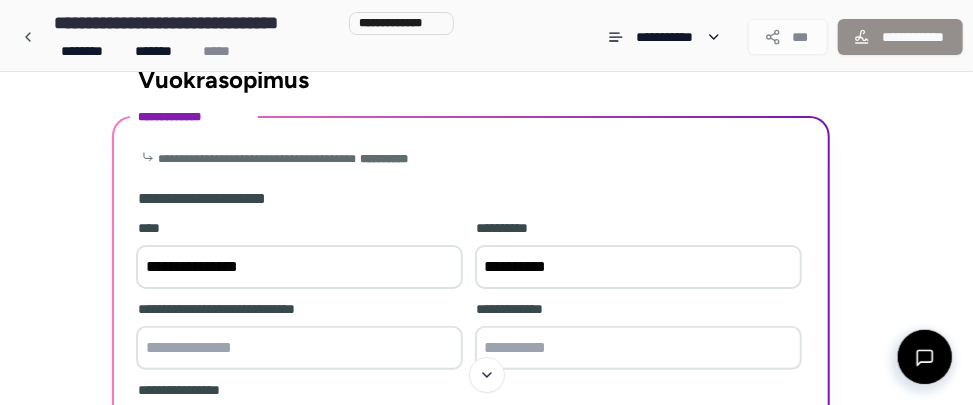 click on "**********" at bounding box center (638, 267) 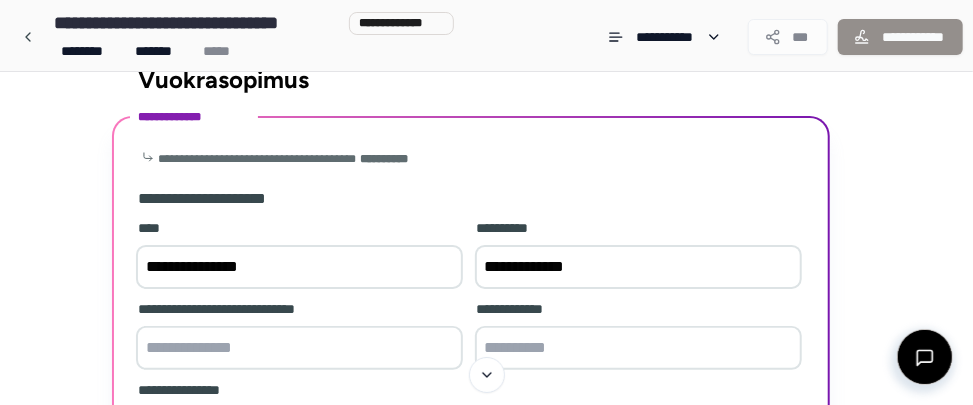 type on "**********" 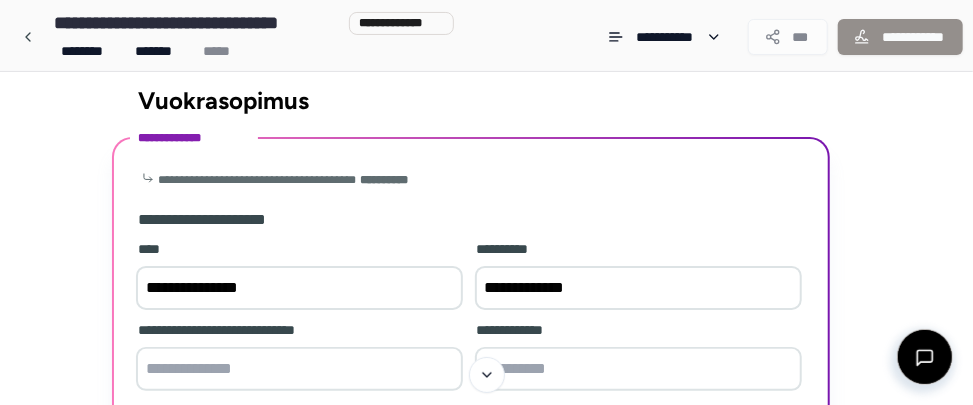 click at bounding box center [299, 369] 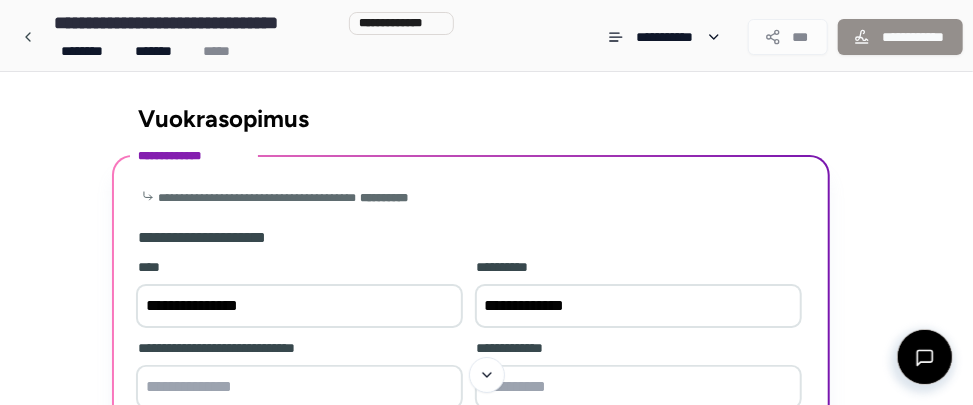 scroll, scrollTop: 105, scrollLeft: 0, axis: vertical 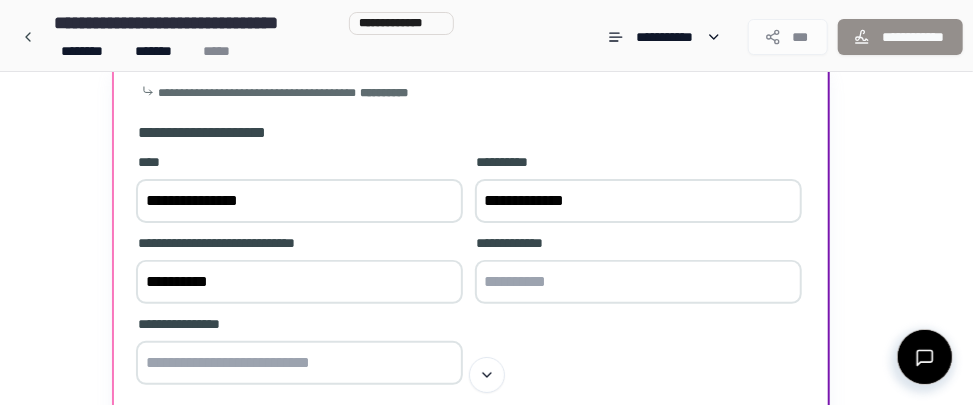 type on "**********" 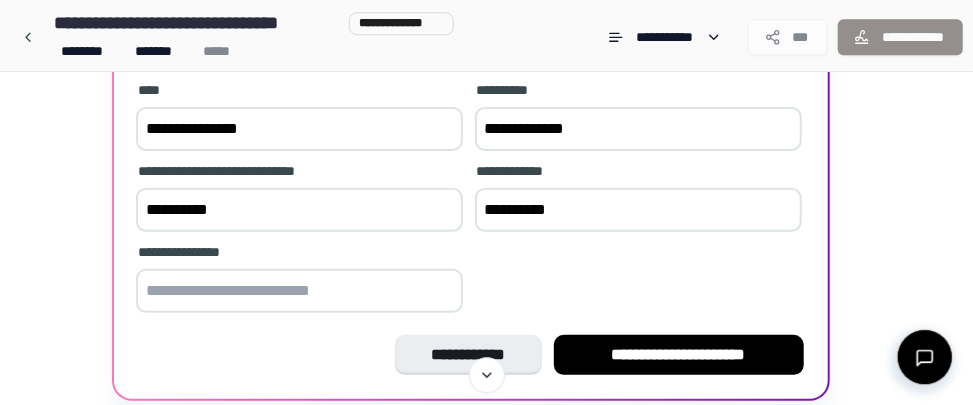 scroll, scrollTop: 211, scrollLeft: 0, axis: vertical 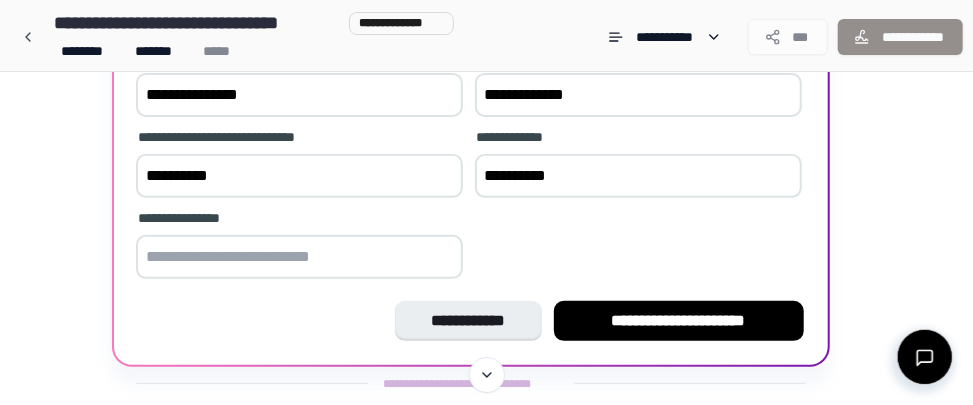 type on "**********" 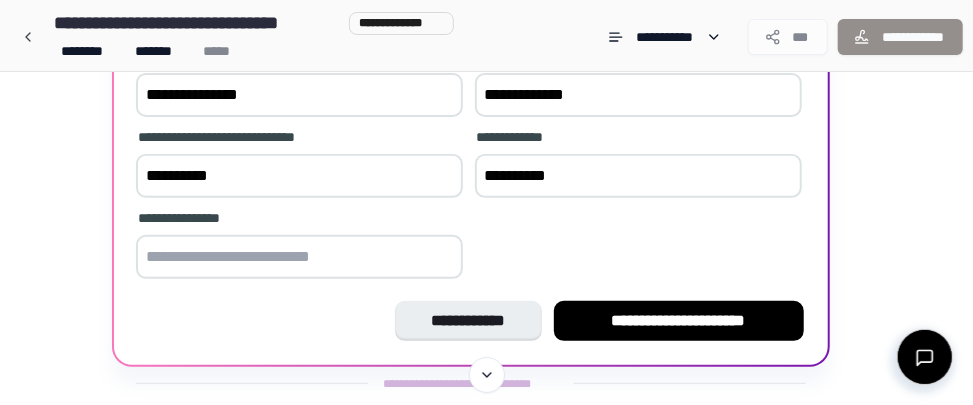 click at bounding box center (299, 257) 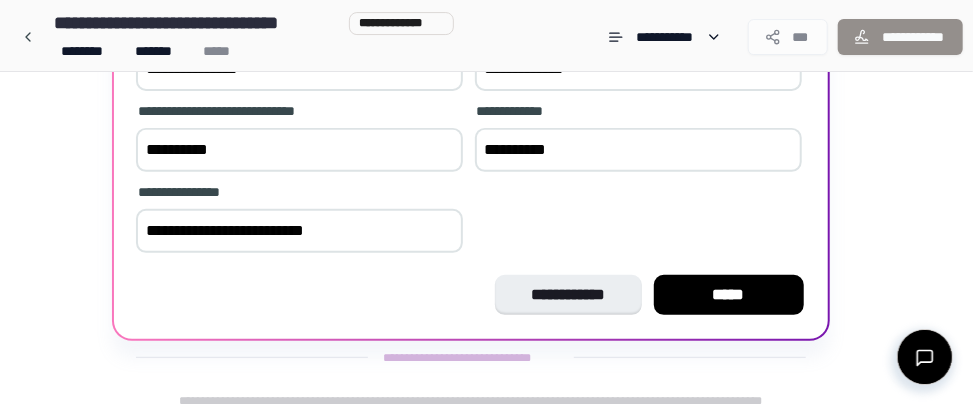 scroll, scrollTop: 250, scrollLeft: 0, axis: vertical 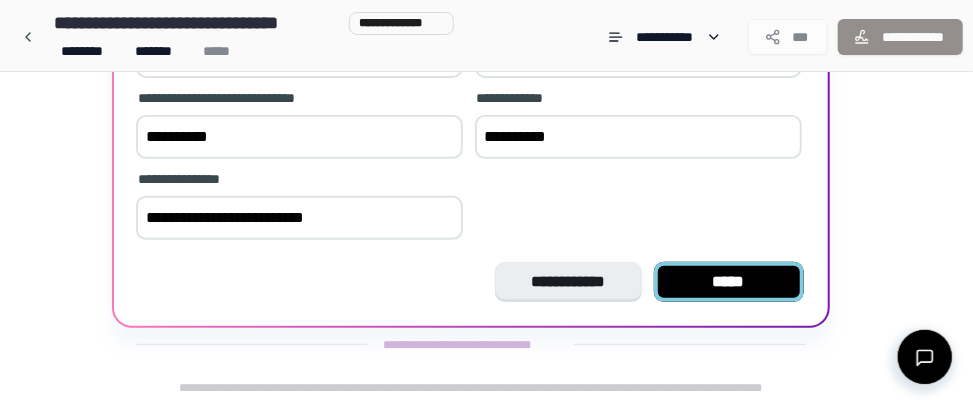 type on "**********" 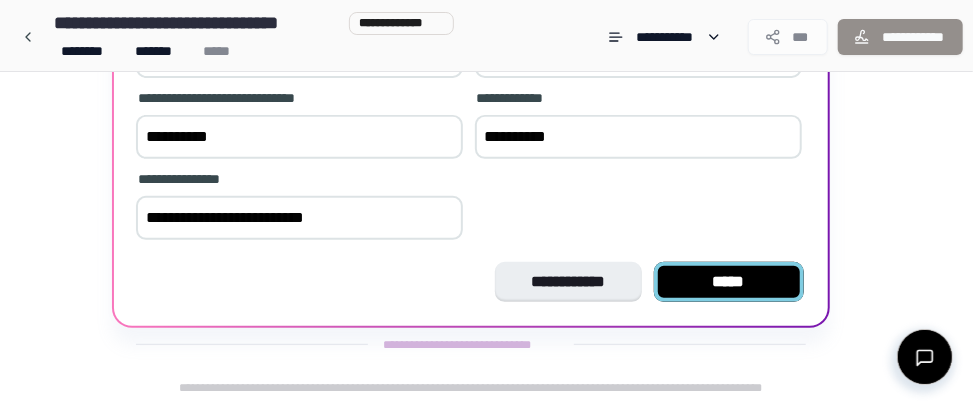 click on "*****" at bounding box center [729, 282] 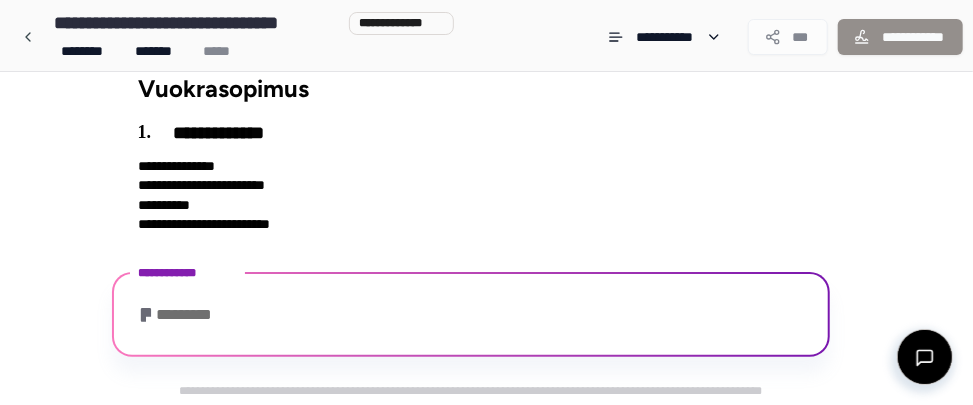 scroll, scrollTop: 0, scrollLeft: 0, axis: both 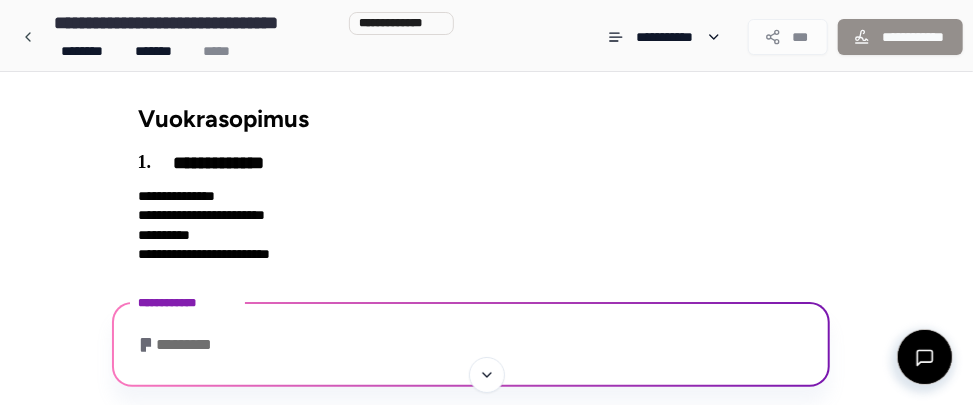 click on "*********" at bounding box center [471, 347] 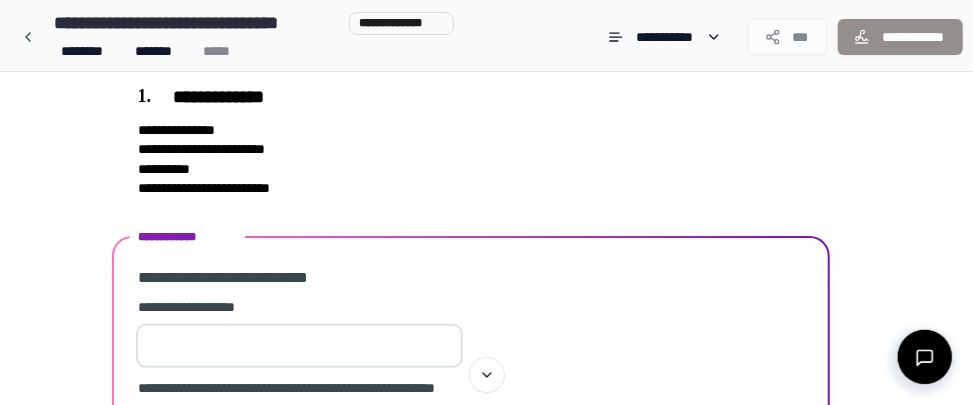 scroll, scrollTop: 105, scrollLeft: 0, axis: vertical 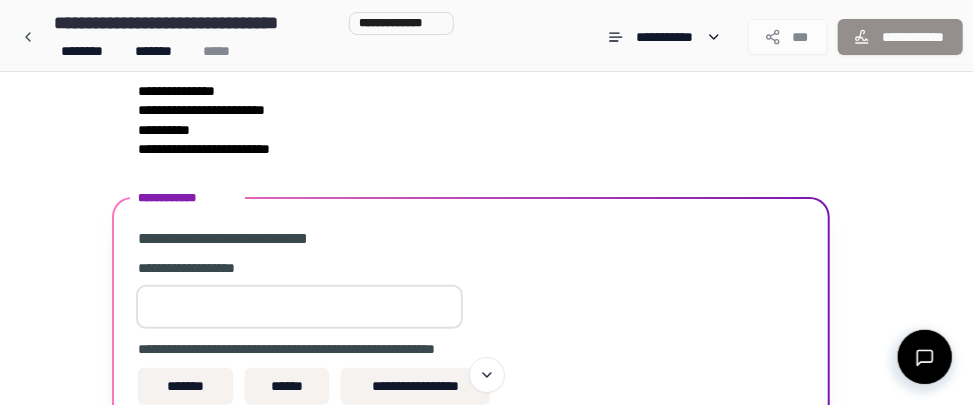 click at bounding box center [299, 307] 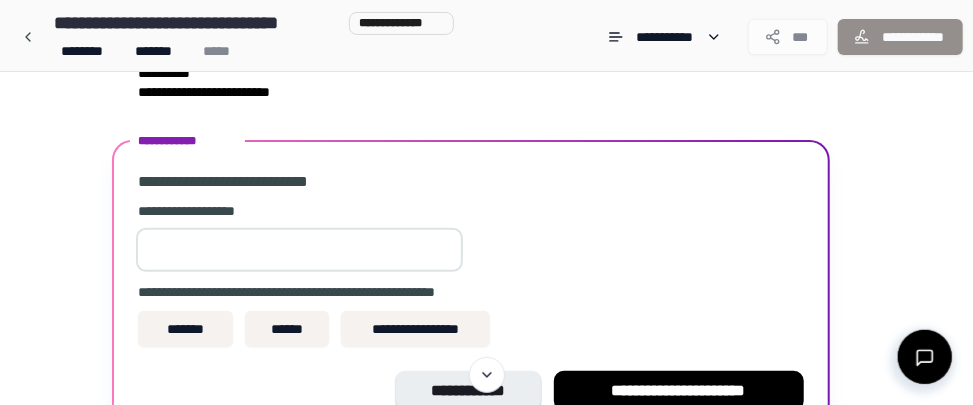 scroll, scrollTop: 211, scrollLeft: 0, axis: vertical 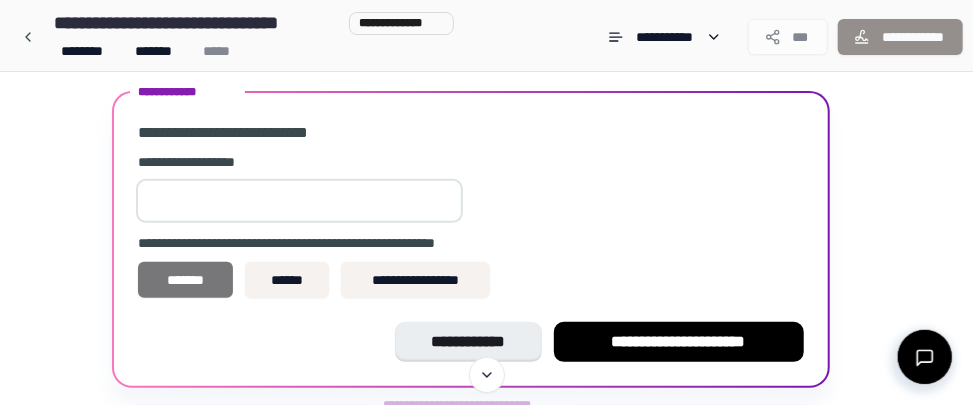 type on "*" 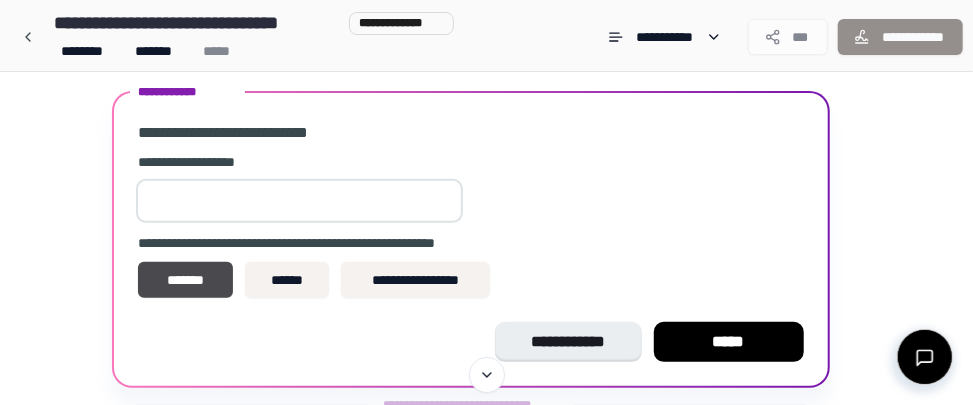 click on "*" at bounding box center (299, 201) 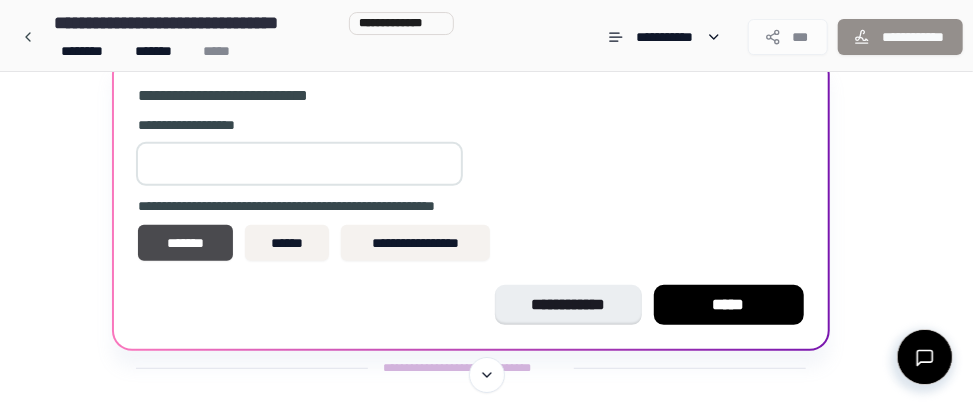 scroll, scrollTop: 270, scrollLeft: 0, axis: vertical 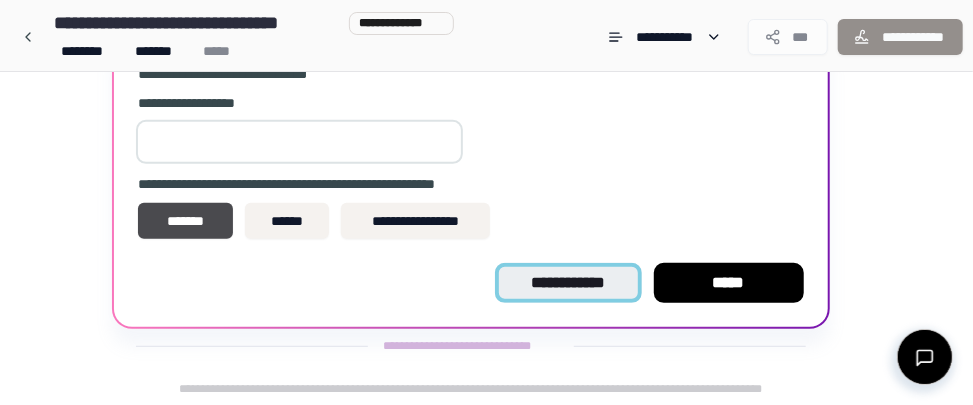 type on "*" 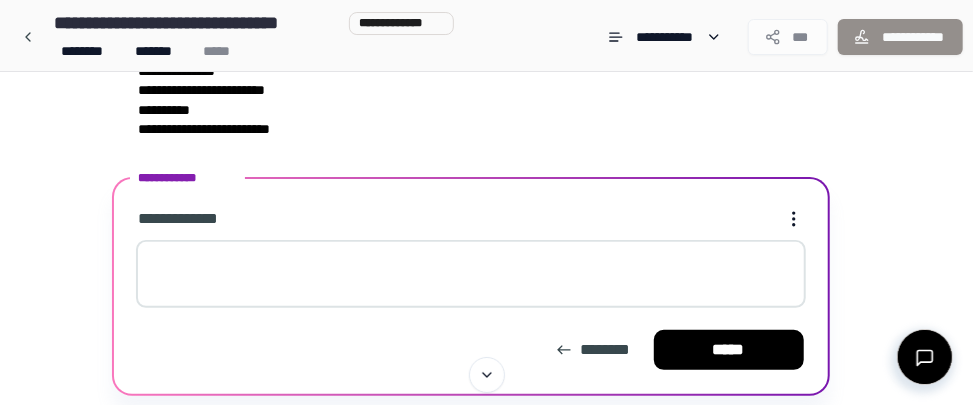 scroll, scrollTop: 87, scrollLeft: 0, axis: vertical 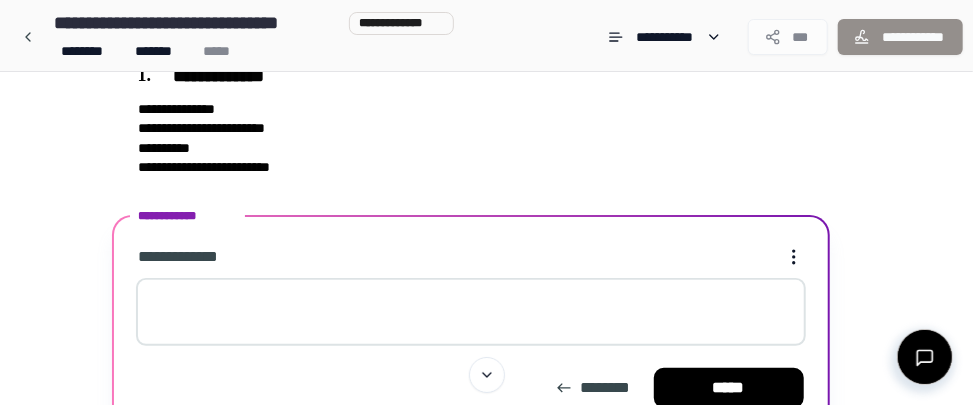 click at bounding box center (471, 312) 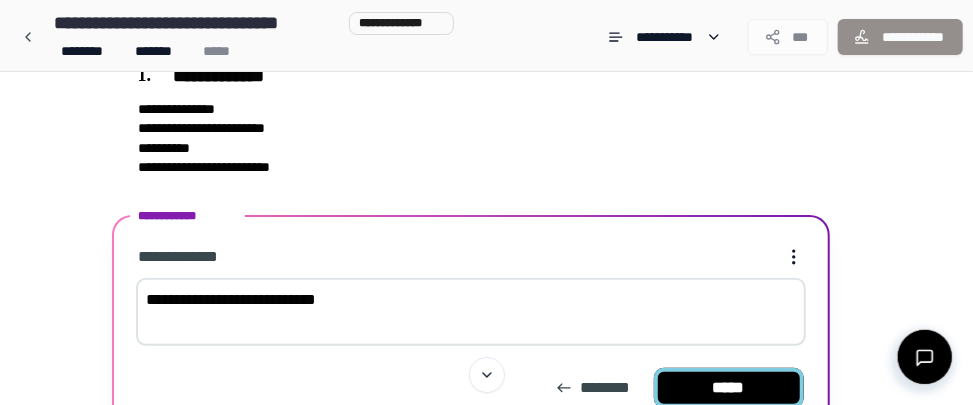 type on "**********" 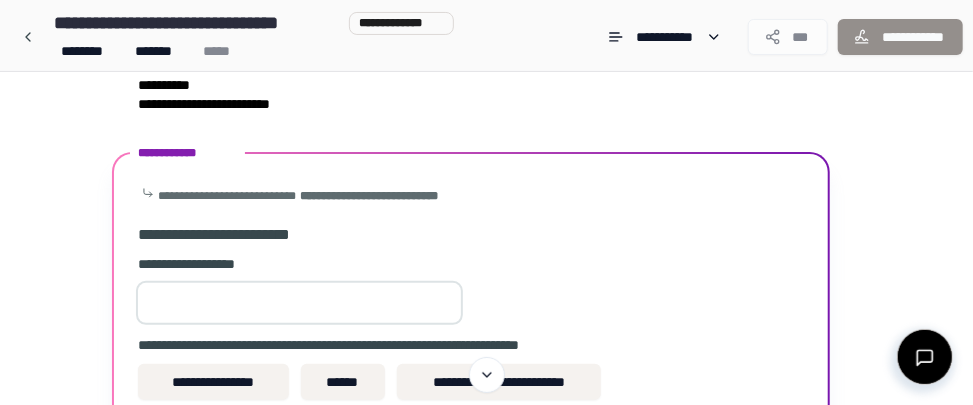 scroll, scrollTop: 193, scrollLeft: 0, axis: vertical 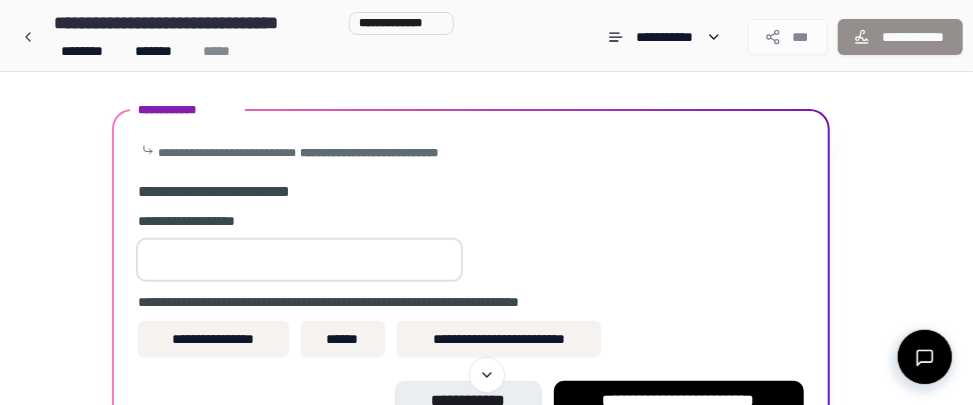click at bounding box center (299, 260) 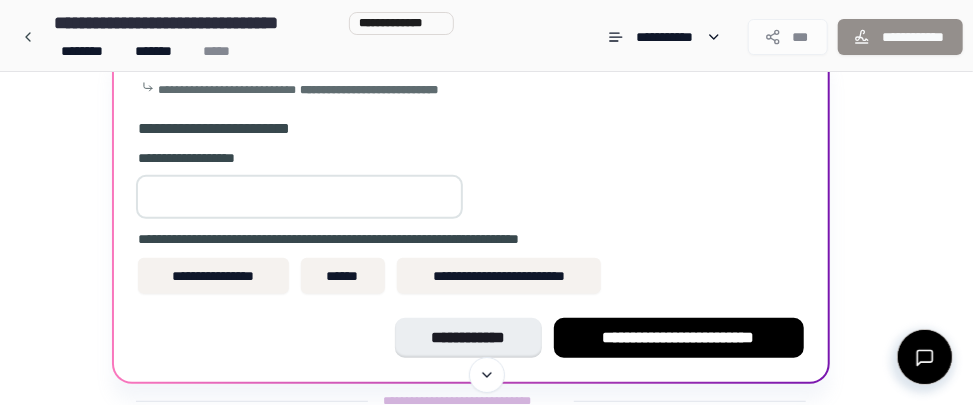 scroll, scrollTop: 298, scrollLeft: 0, axis: vertical 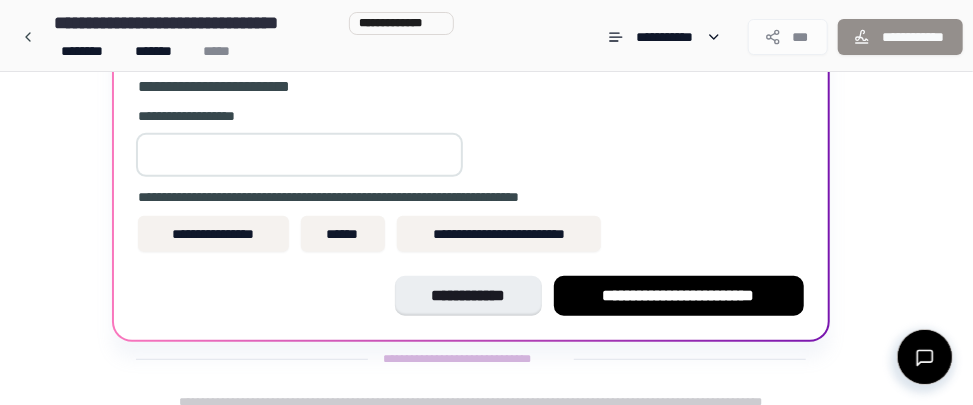 click on "**********" at bounding box center [299, 144] 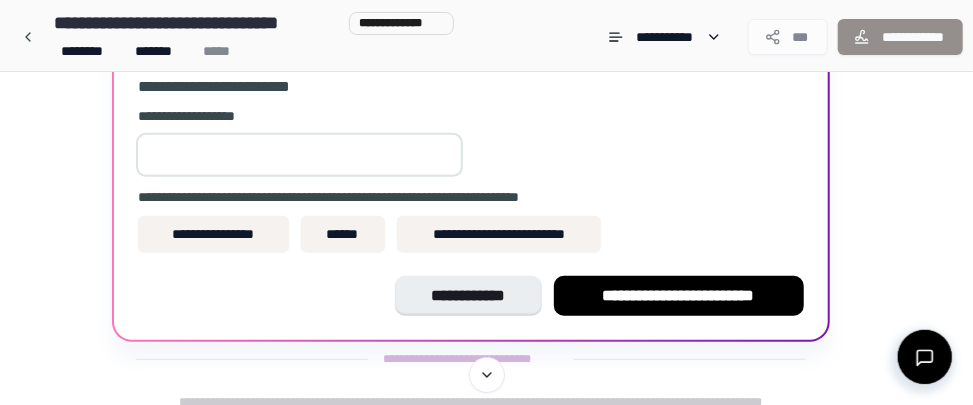 scroll, scrollTop: 193, scrollLeft: 0, axis: vertical 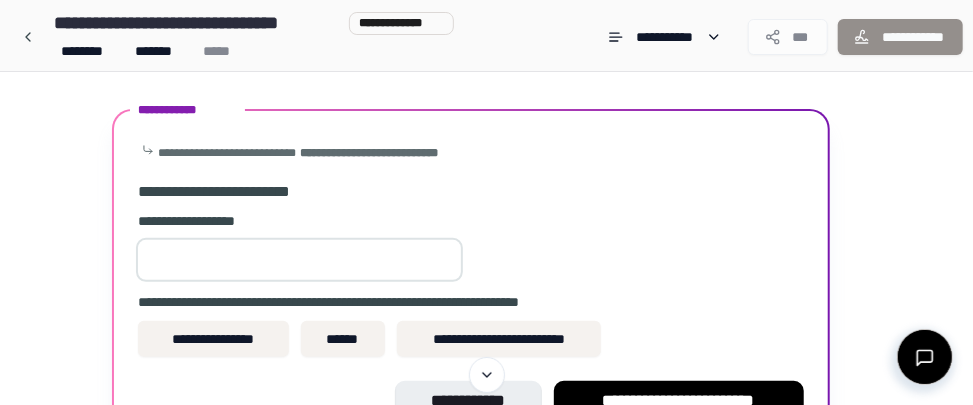 click at bounding box center [299, 260] 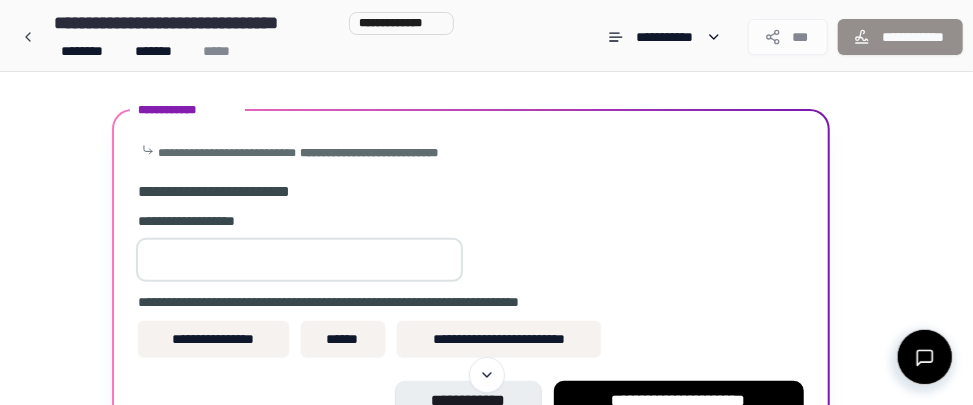 type on "*" 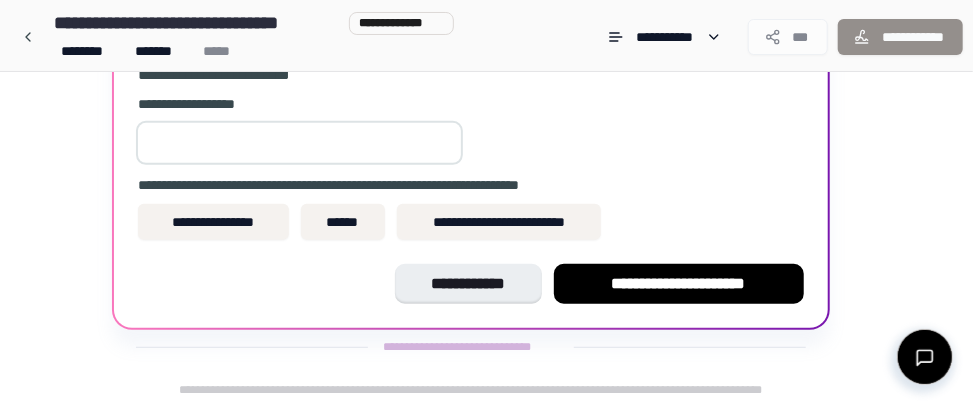 scroll, scrollTop: 312, scrollLeft: 0, axis: vertical 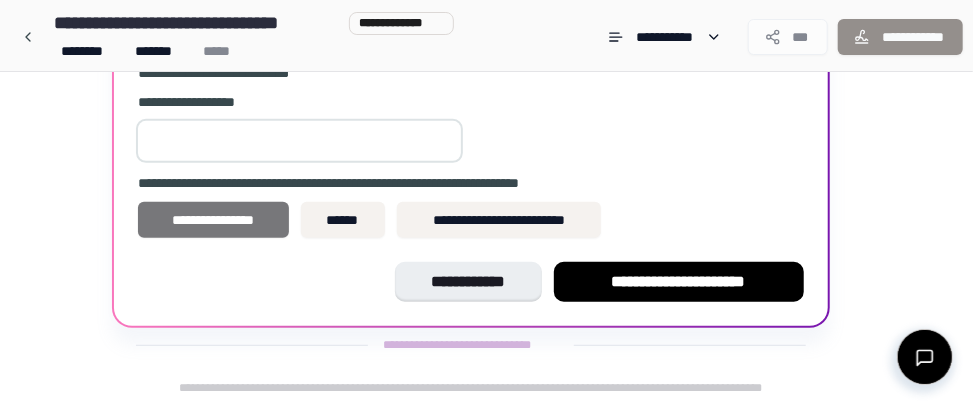 click on "**********" at bounding box center (213, 220) 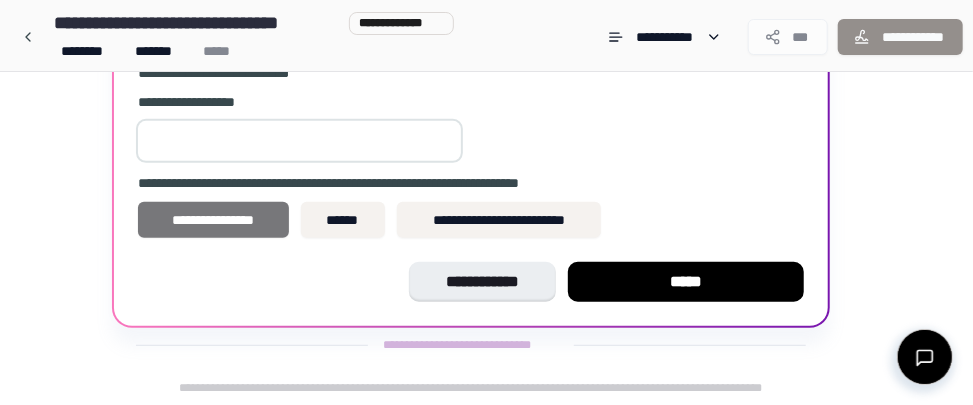 scroll, scrollTop: 206, scrollLeft: 0, axis: vertical 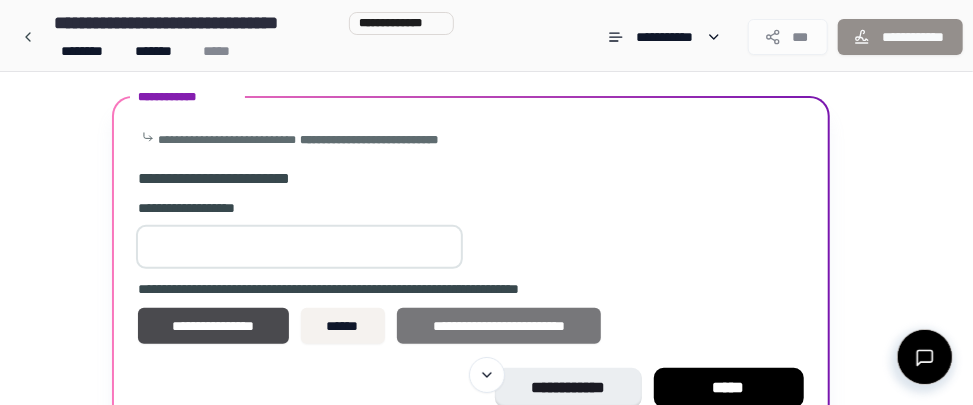 click on "**********" at bounding box center [499, 326] 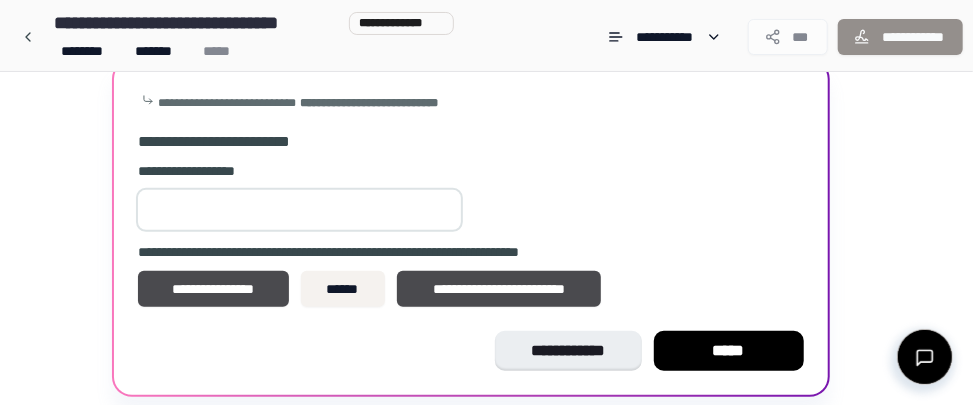 scroll, scrollTop: 206, scrollLeft: 0, axis: vertical 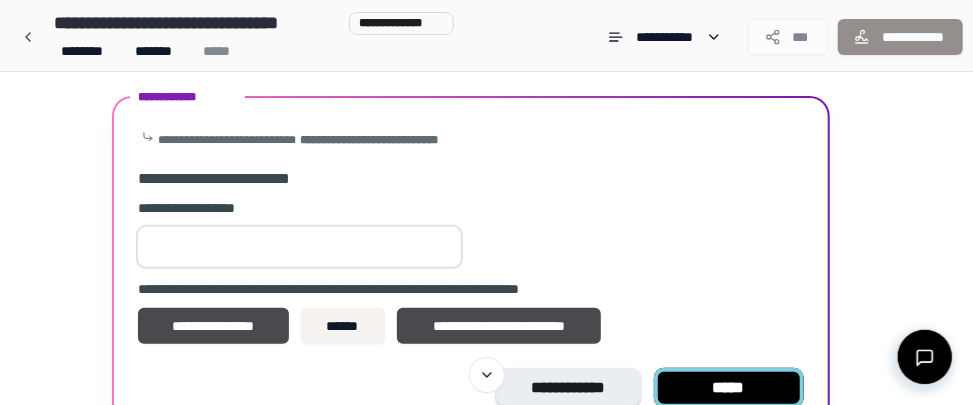 click on "*****" at bounding box center [729, 388] 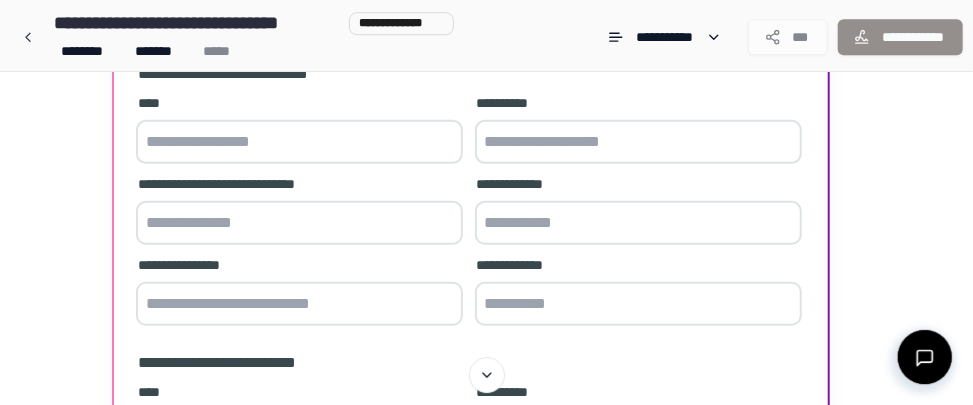 scroll, scrollTop: 355, scrollLeft: 0, axis: vertical 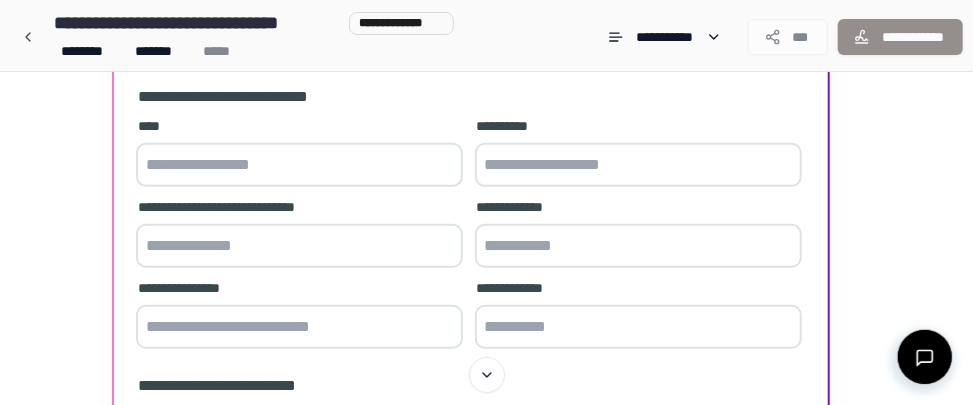 click at bounding box center (299, 165) 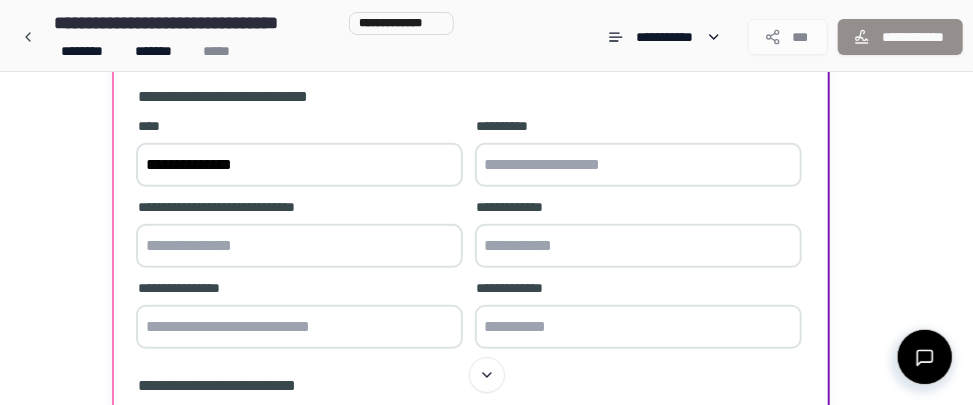 type on "**********" 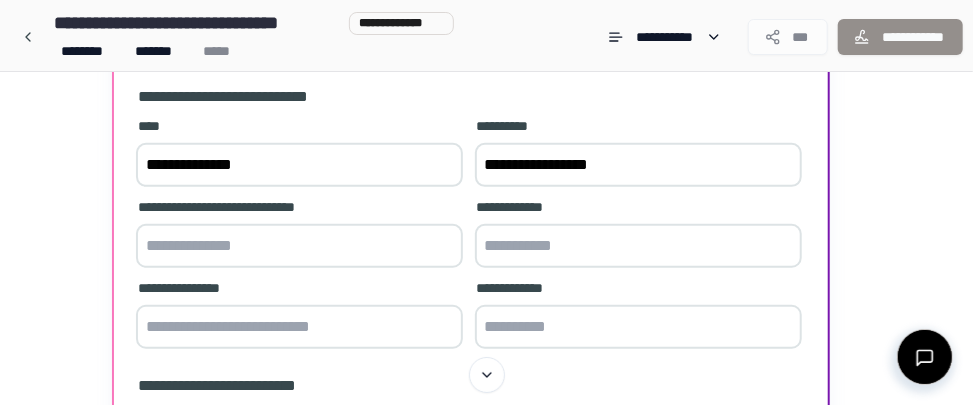 type on "**********" 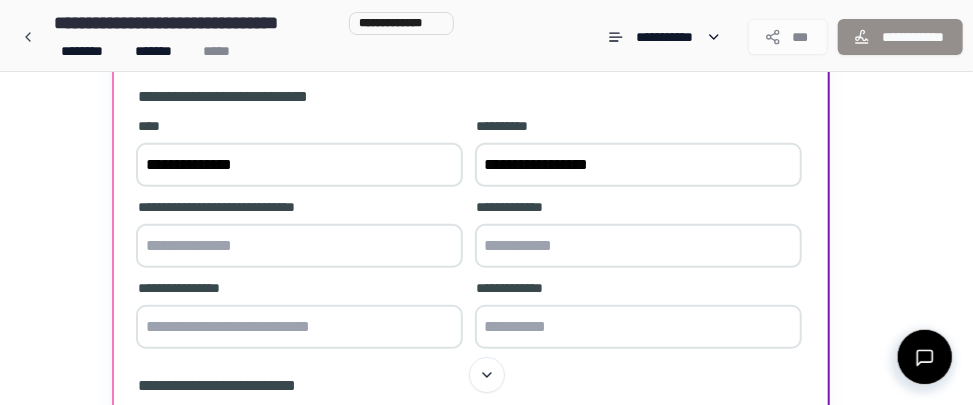 click at bounding box center [299, 246] 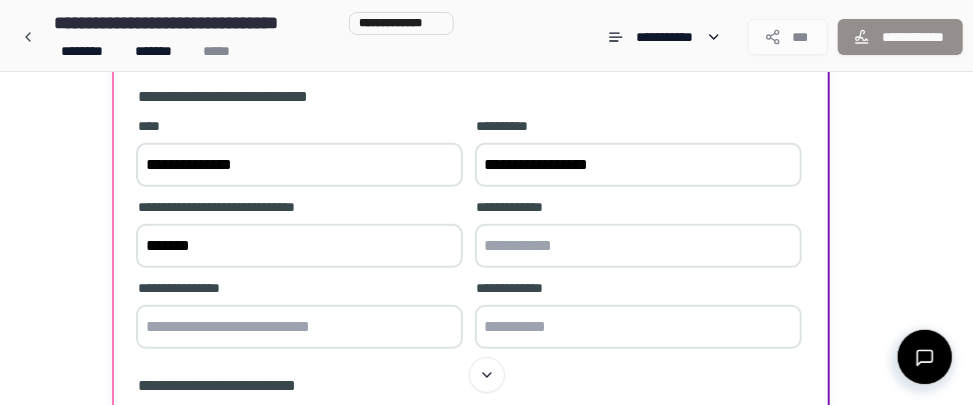 click on "Vuokrasopimus [NAME]
[ADDRESS] [CITY], [STATE] [ZIP_CODE]" at bounding box center [487, 220] 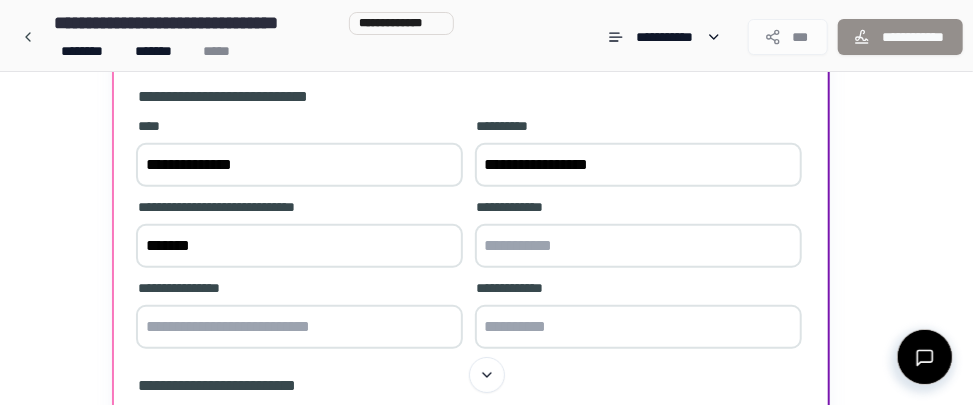 click on "*******" at bounding box center [299, 246] 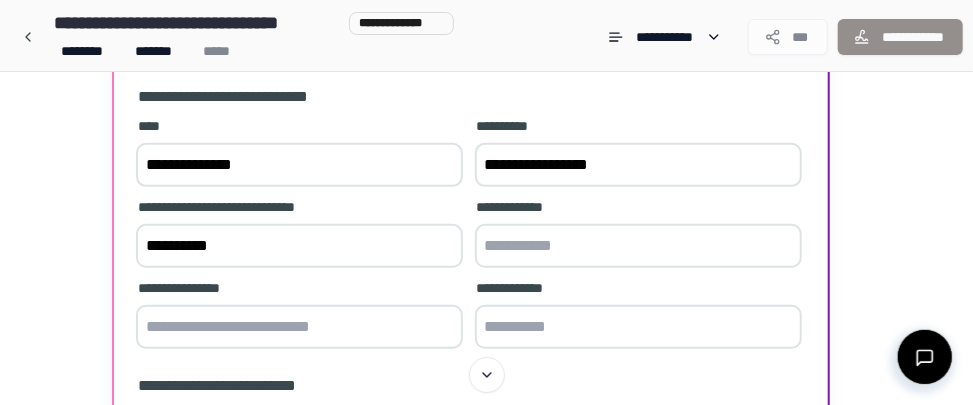 type on "**********" 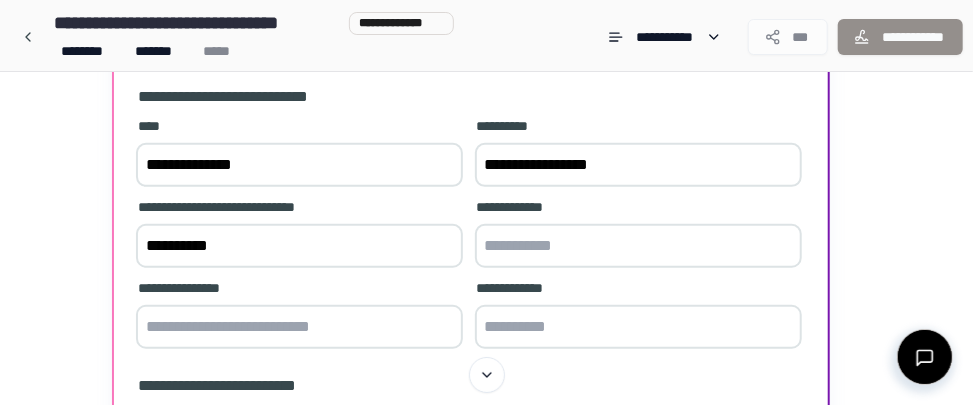 click at bounding box center (638, 246) 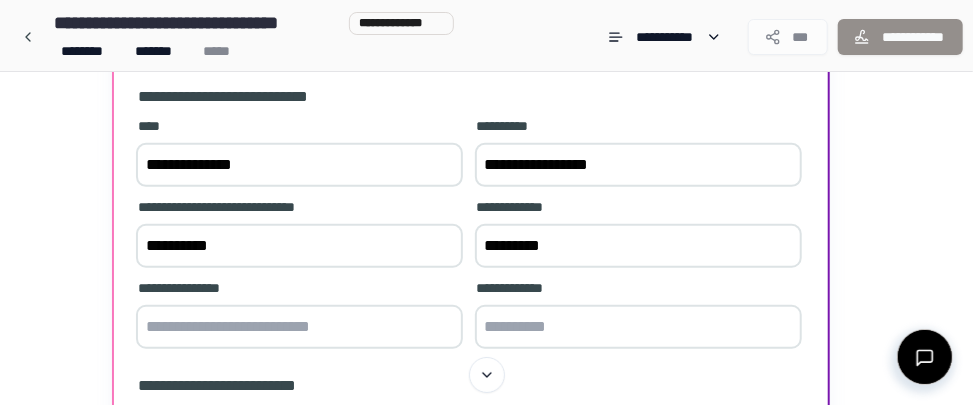 type on "**********" 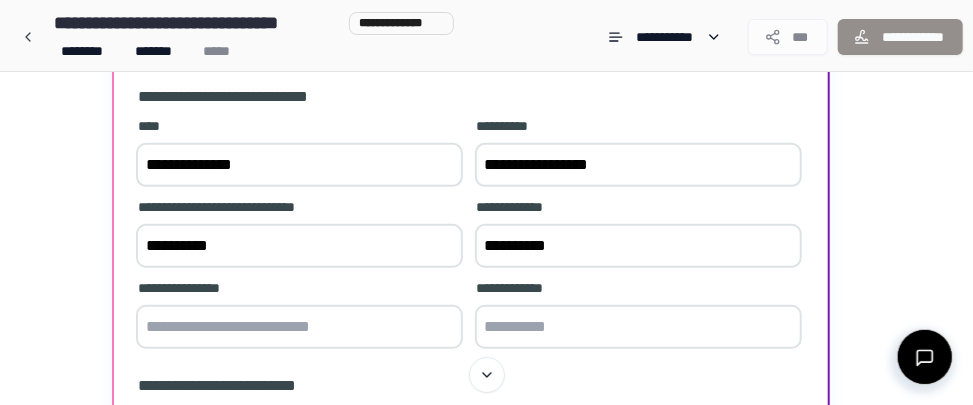 click on "**********" at bounding box center (638, 246) 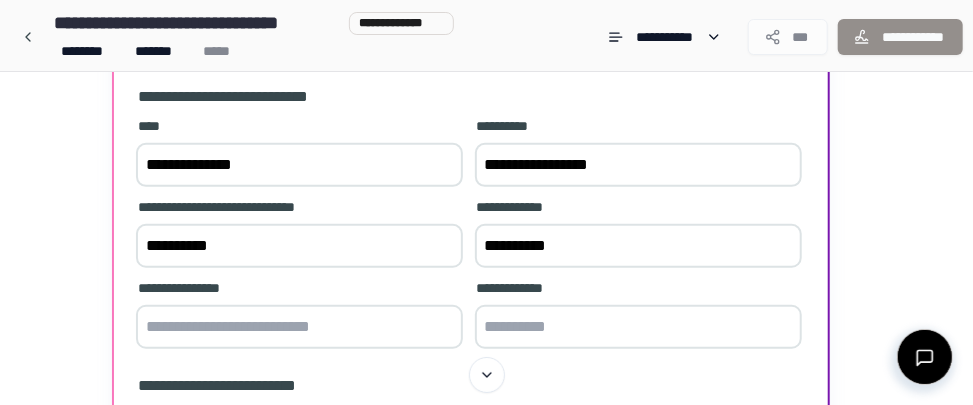 type 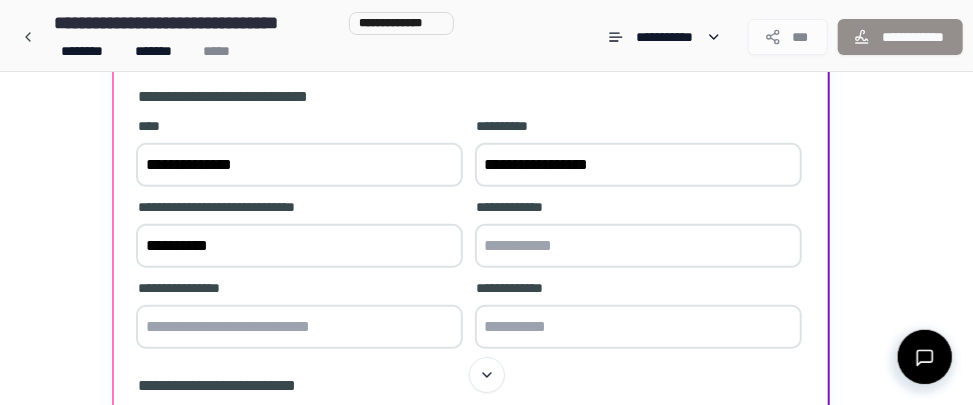 paste on "**********" 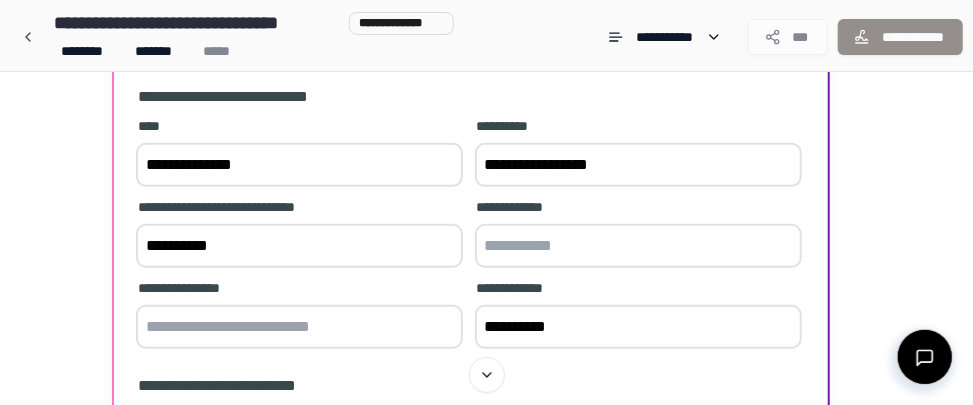 type on "**********" 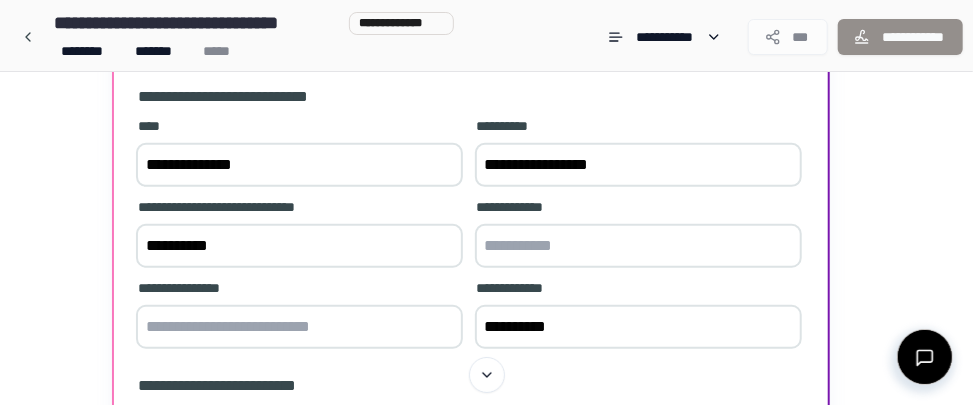 click at bounding box center (638, 246) 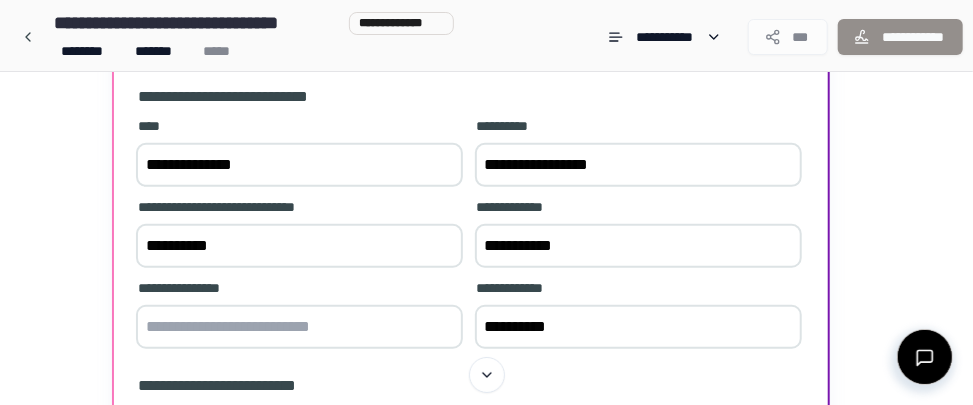 type on "**********" 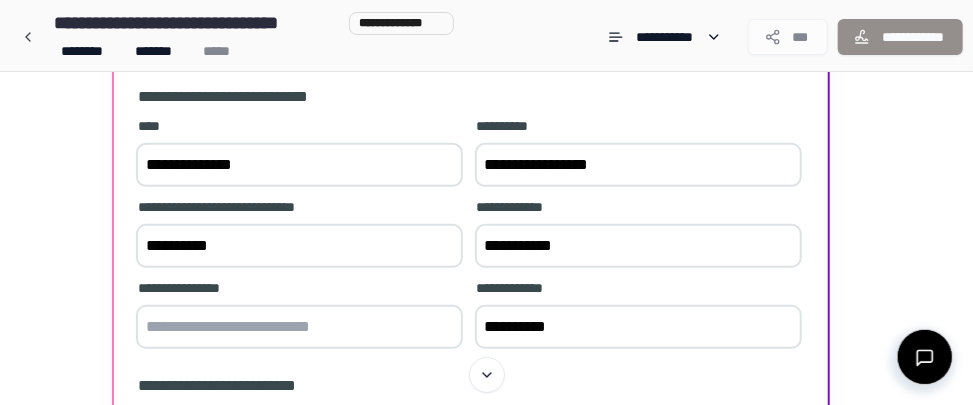click at bounding box center (299, 327) 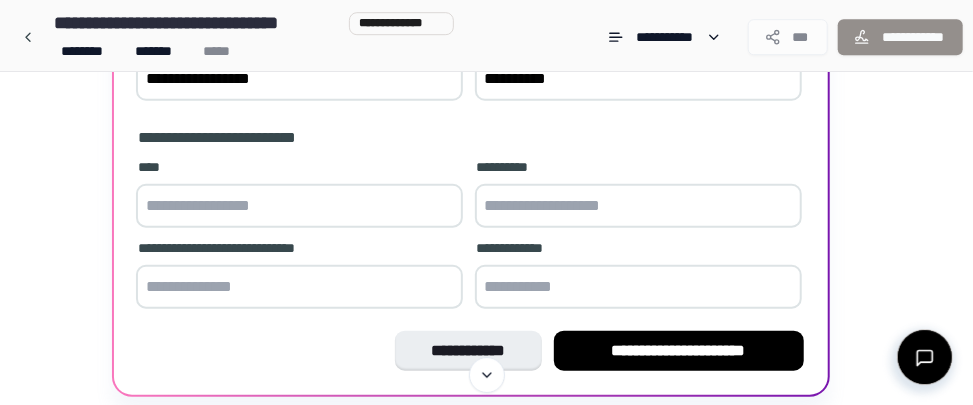 scroll, scrollTop: 566, scrollLeft: 0, axis: vertical 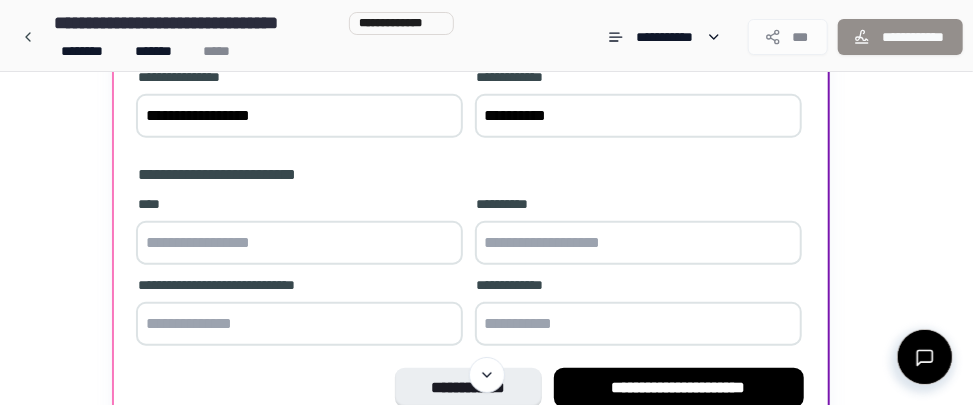 type on "**********" 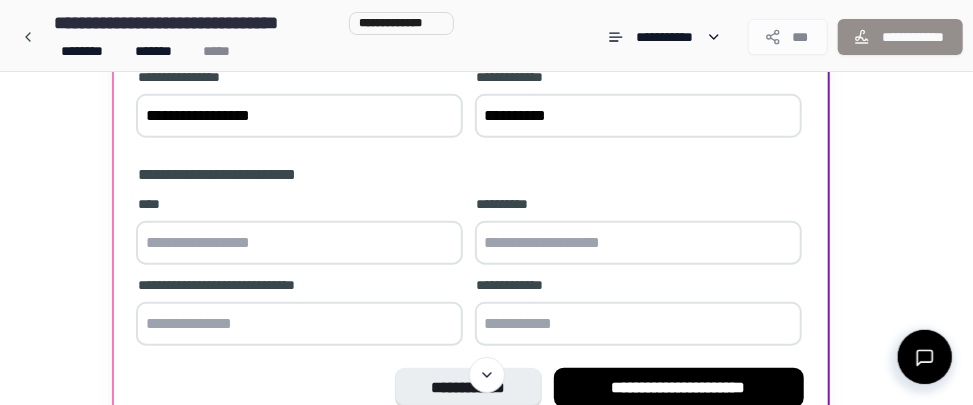 click at bounding box center (299, 243) 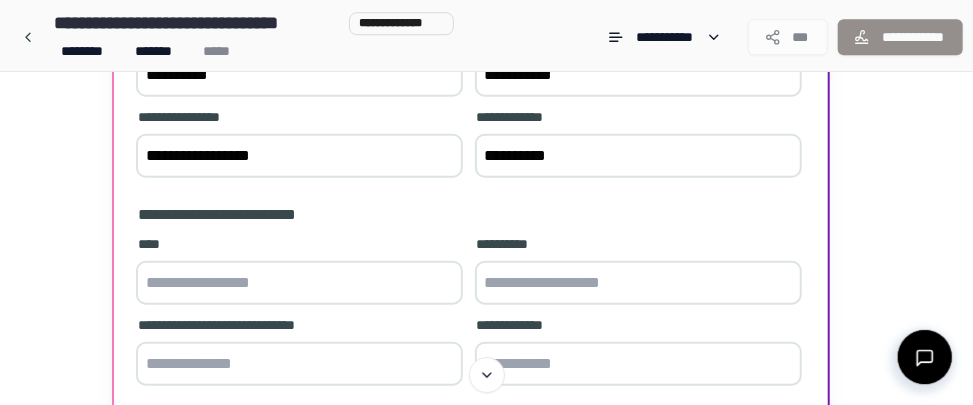 scroll, scrollTop: 566, scrollLeft: 0, axis: vertical 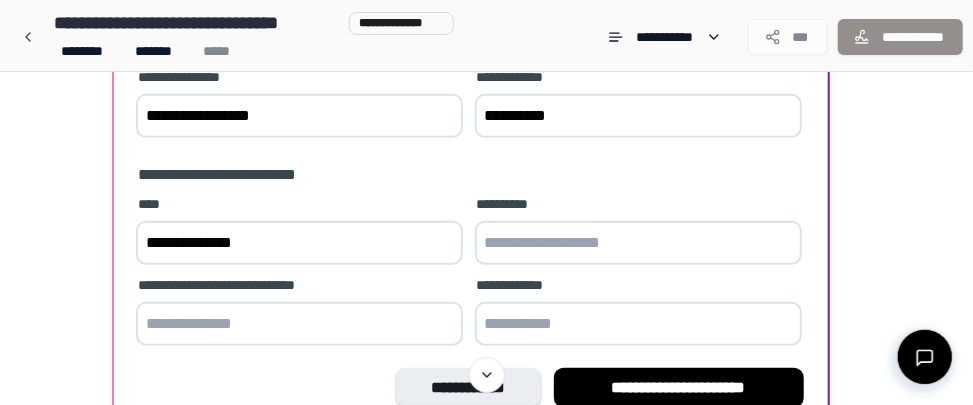 type on "**********" 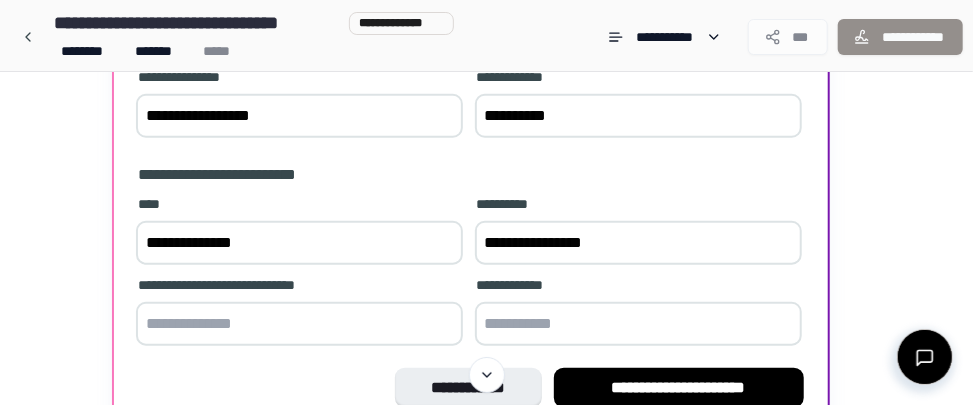 type on "**********" 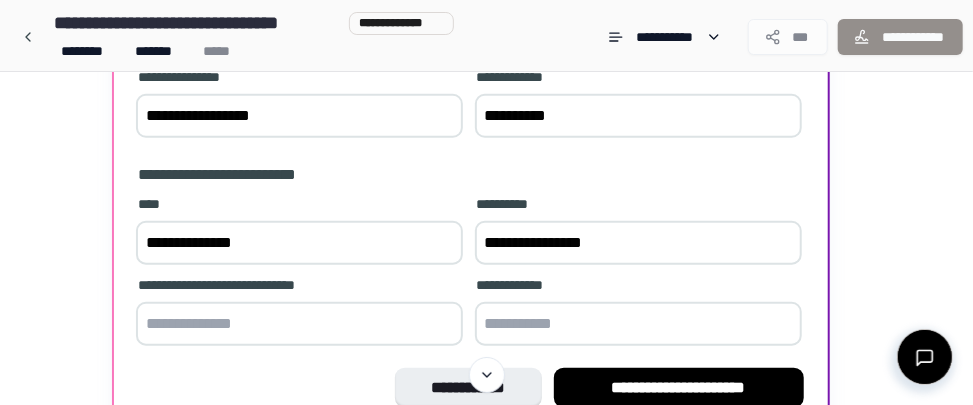 click at bounding box center [299, 324] 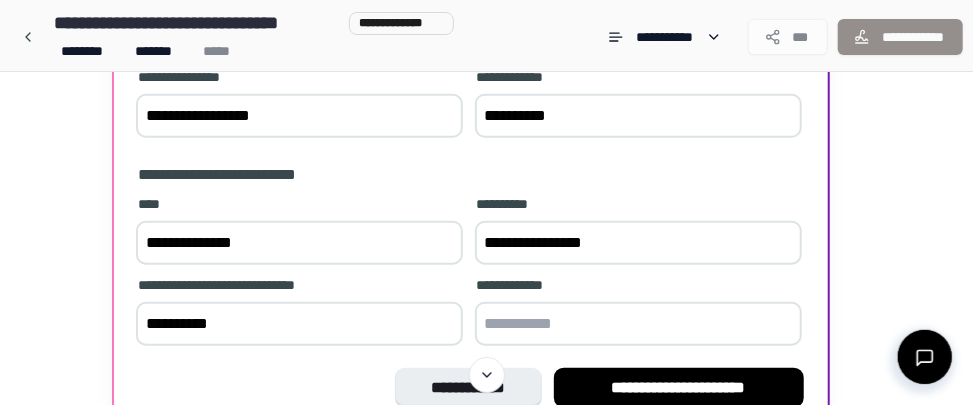type on "**********" 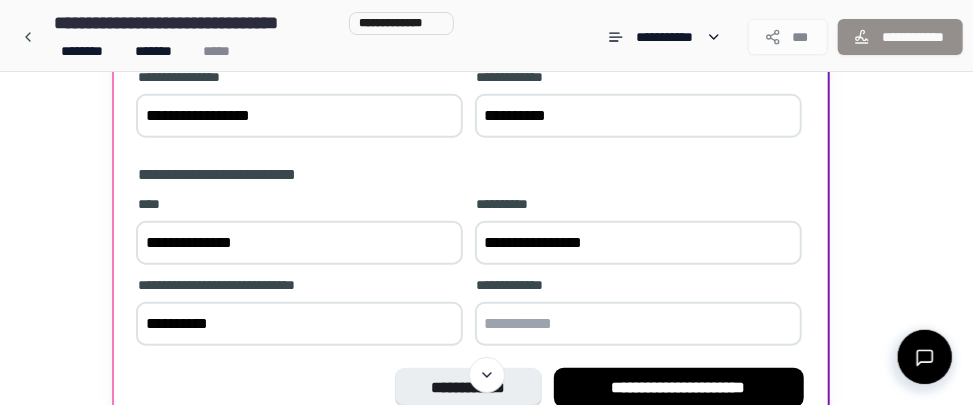 click at bounding box center (638, 324) 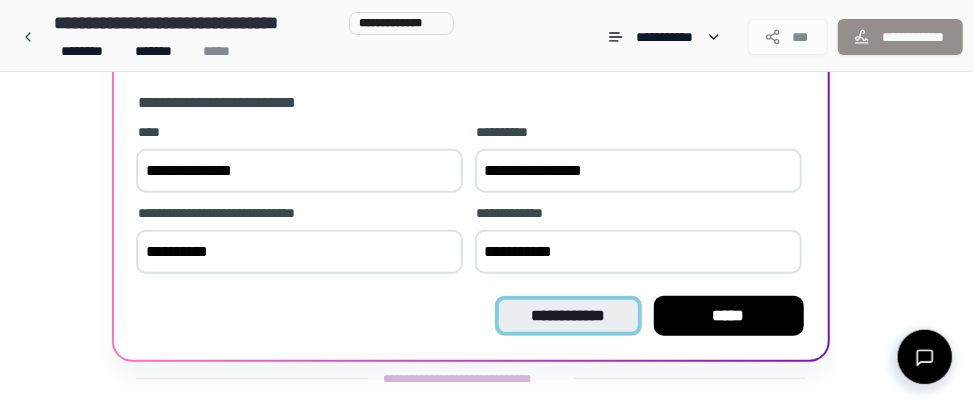 scroll, scrollTop: 672, scrollLeft: 0, axis: vertical 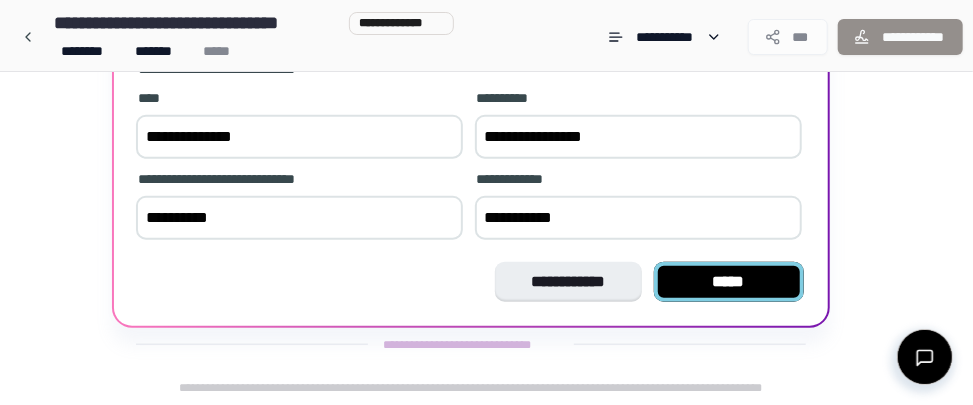 type on "**********" 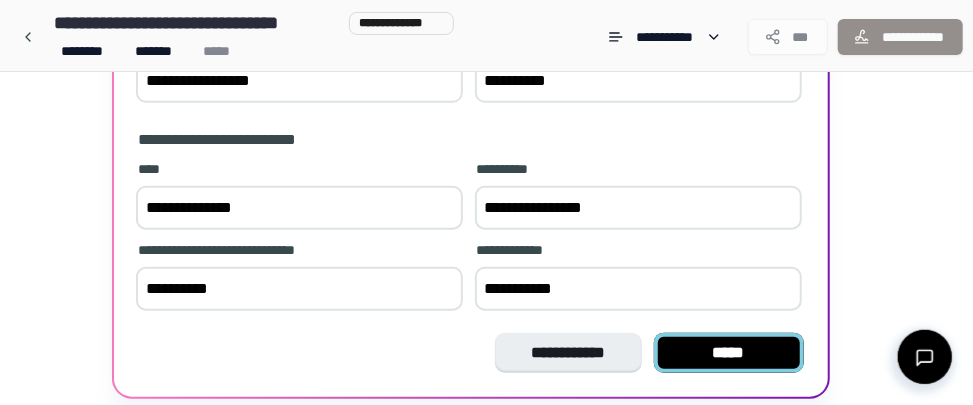 click on "[FIRST] [LAST] [STREET_NUMBER] [STREET_NAME], [CITY], [STATE] [ZIP_CODE]" at bounding box center [471, 85] 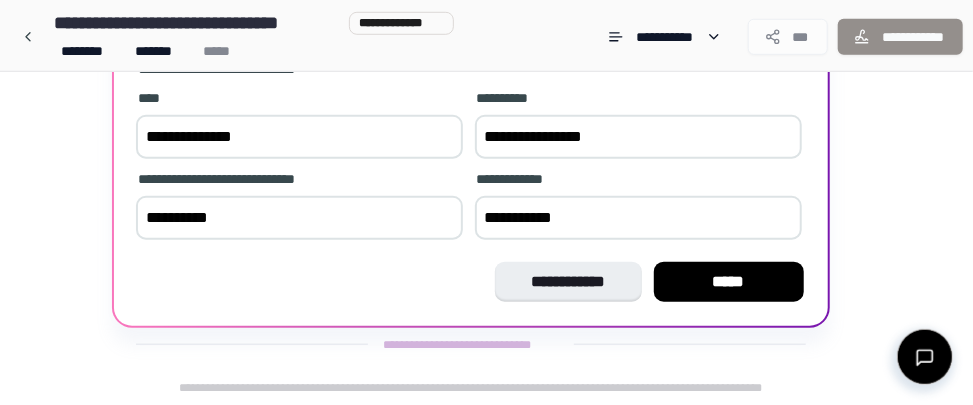 scroll, scrollTop: 672, scrollLeft: 0, axis: vertical 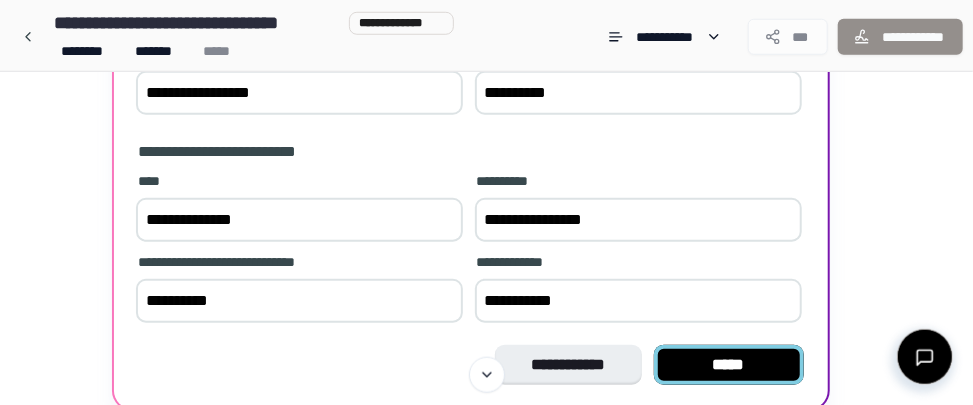 click on "[FIRST] [LAST] [STREET_NUMBER] [STREET_NAME], [CITY], [STATE] [ZIP_CODE]" at bounding box center (471, 97) 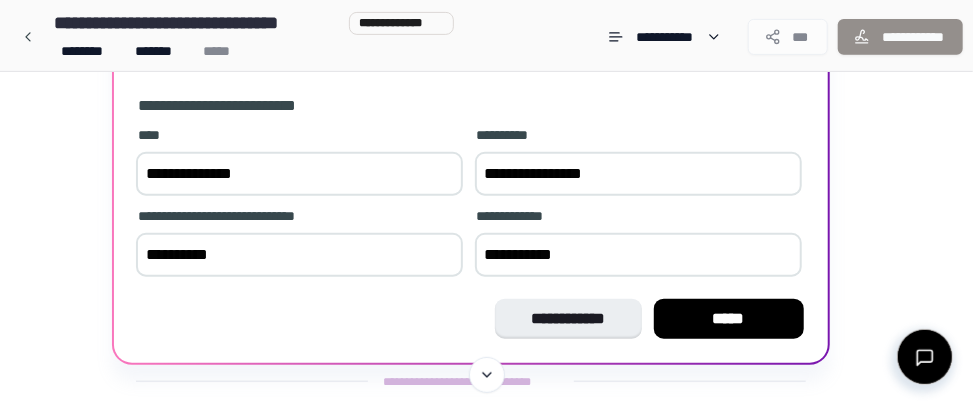 scroll, scrollTop: 672, scrollLeft: 0, axis: vertical 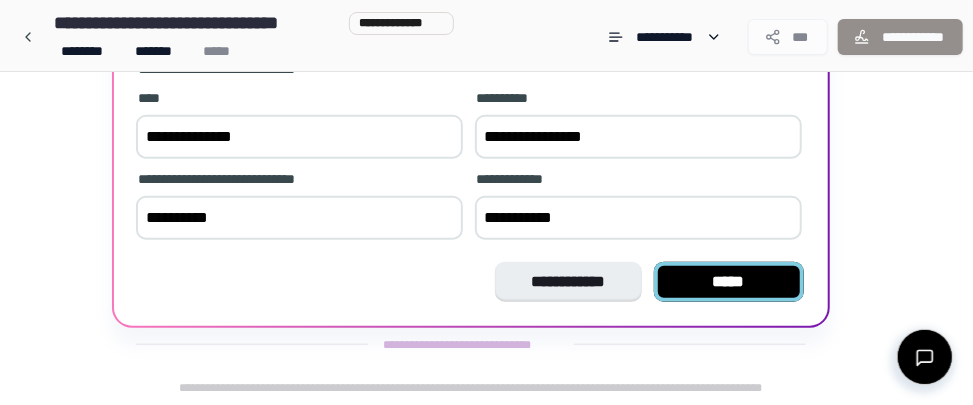 click on "*****" at bounding box center (729, 282) 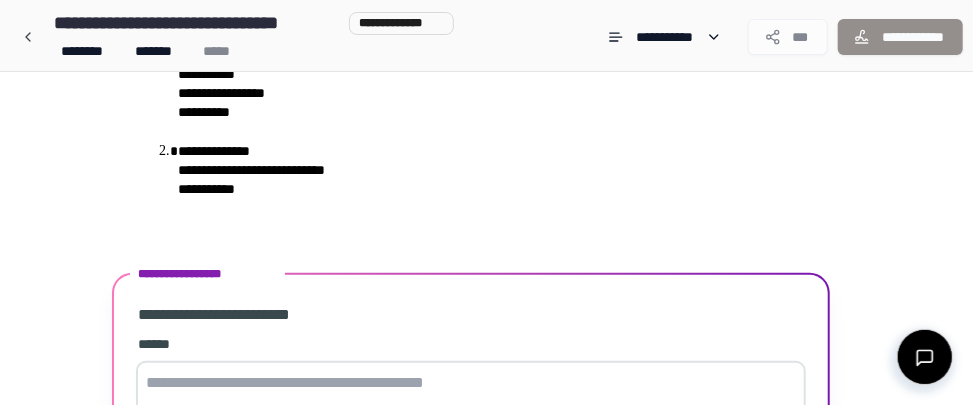scroll, scrollTop: 651, scrollLeft: 0, axis: vertical 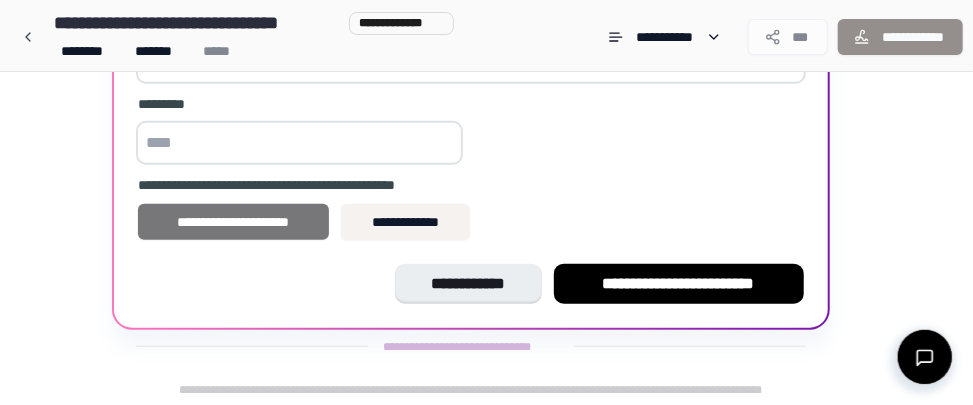 click on "**********" at bounding box center [234, 222] 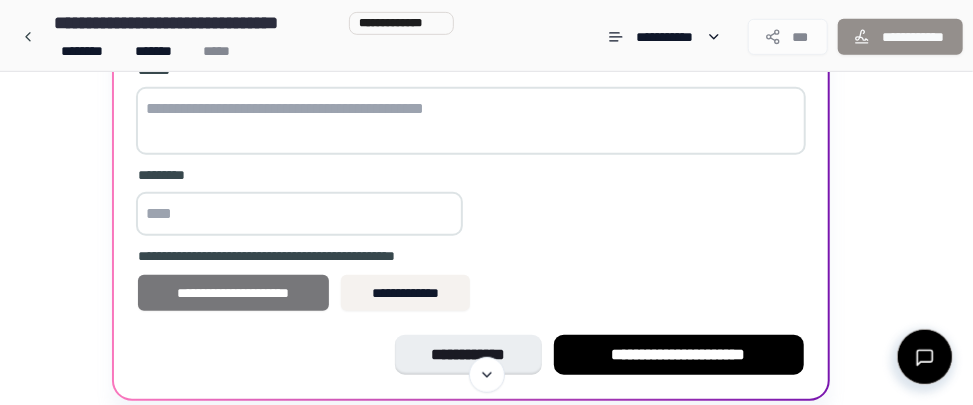 scroll, scrollTop: 546, scrollLeft: 0, axis: vertical 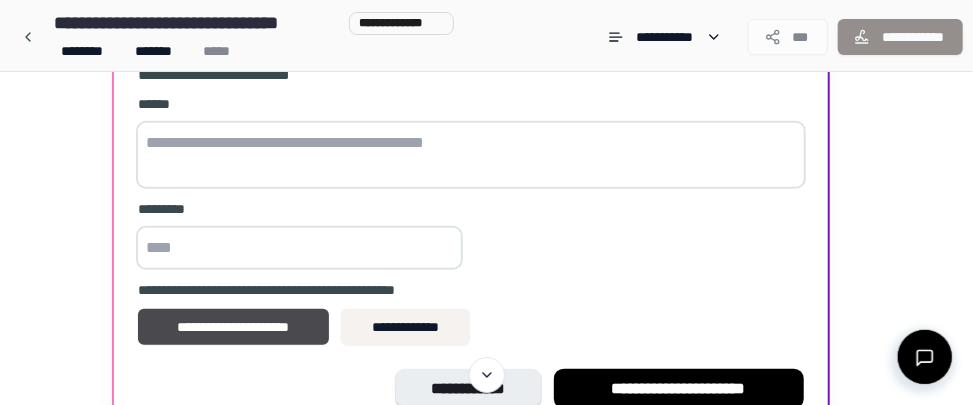 click at bounding box center (299, 248) 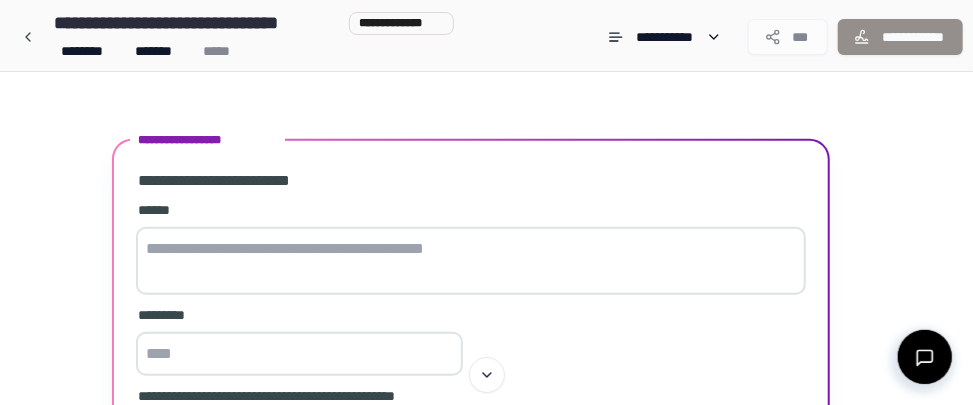 click at bounding box center [471, 261] 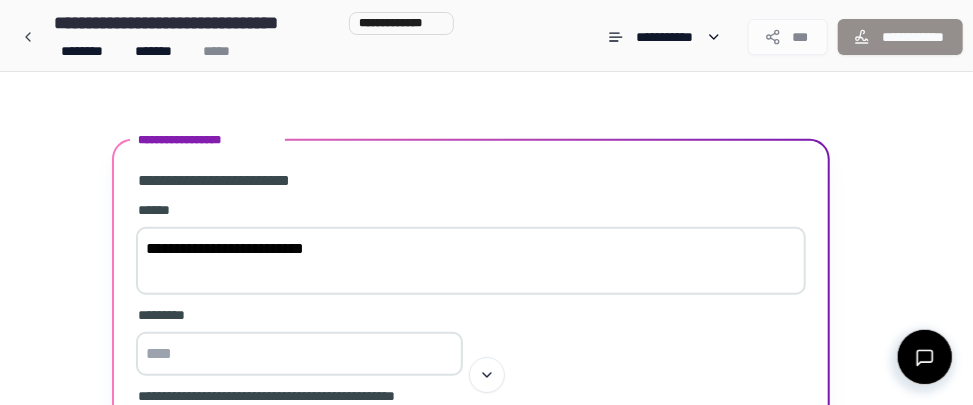 type on "**********" 